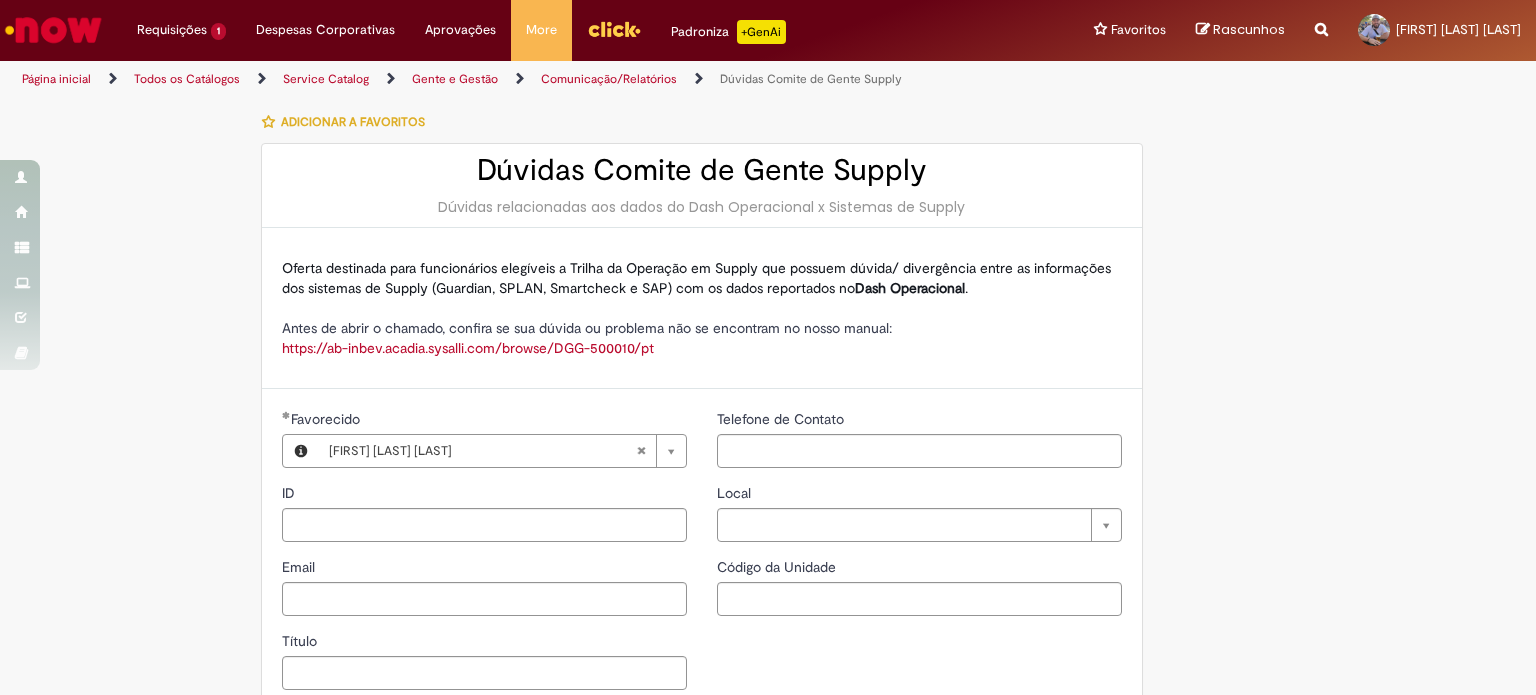 type on "********" 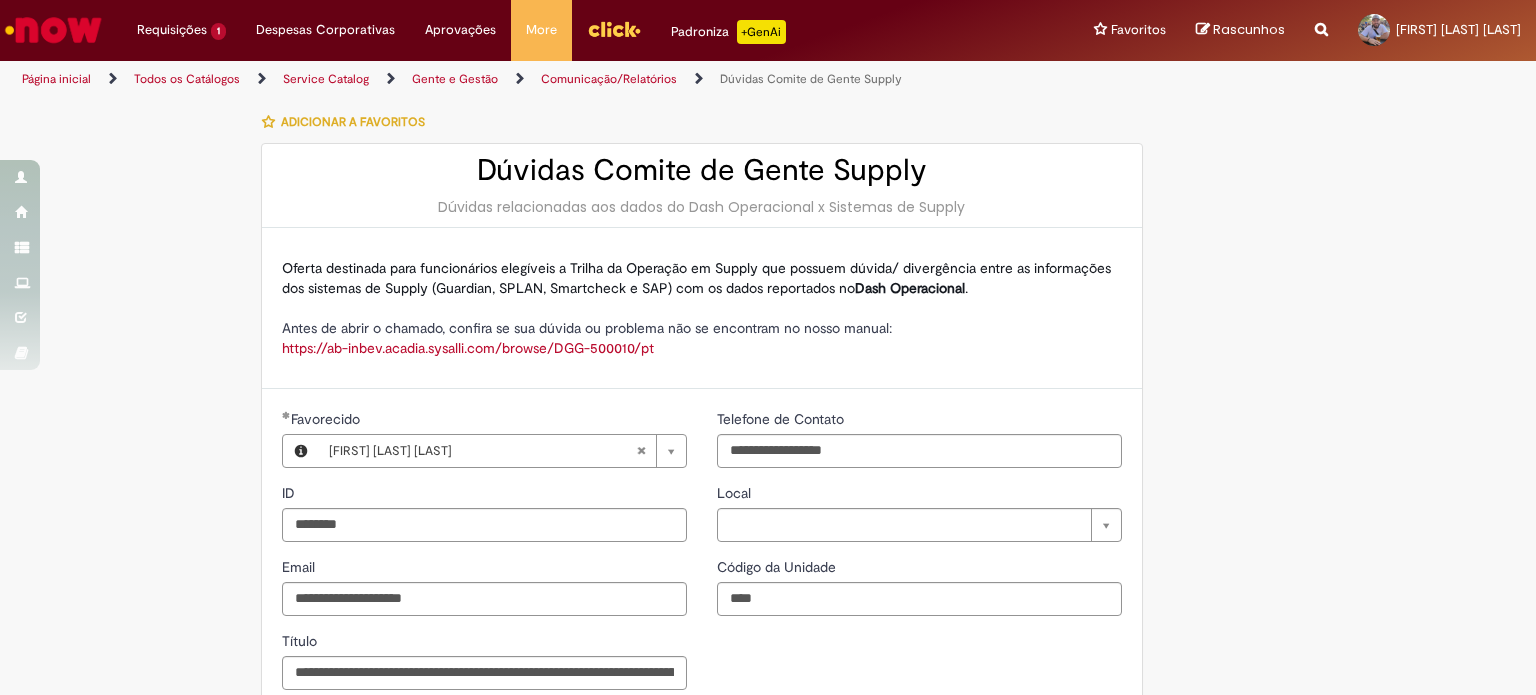 type on "**********" 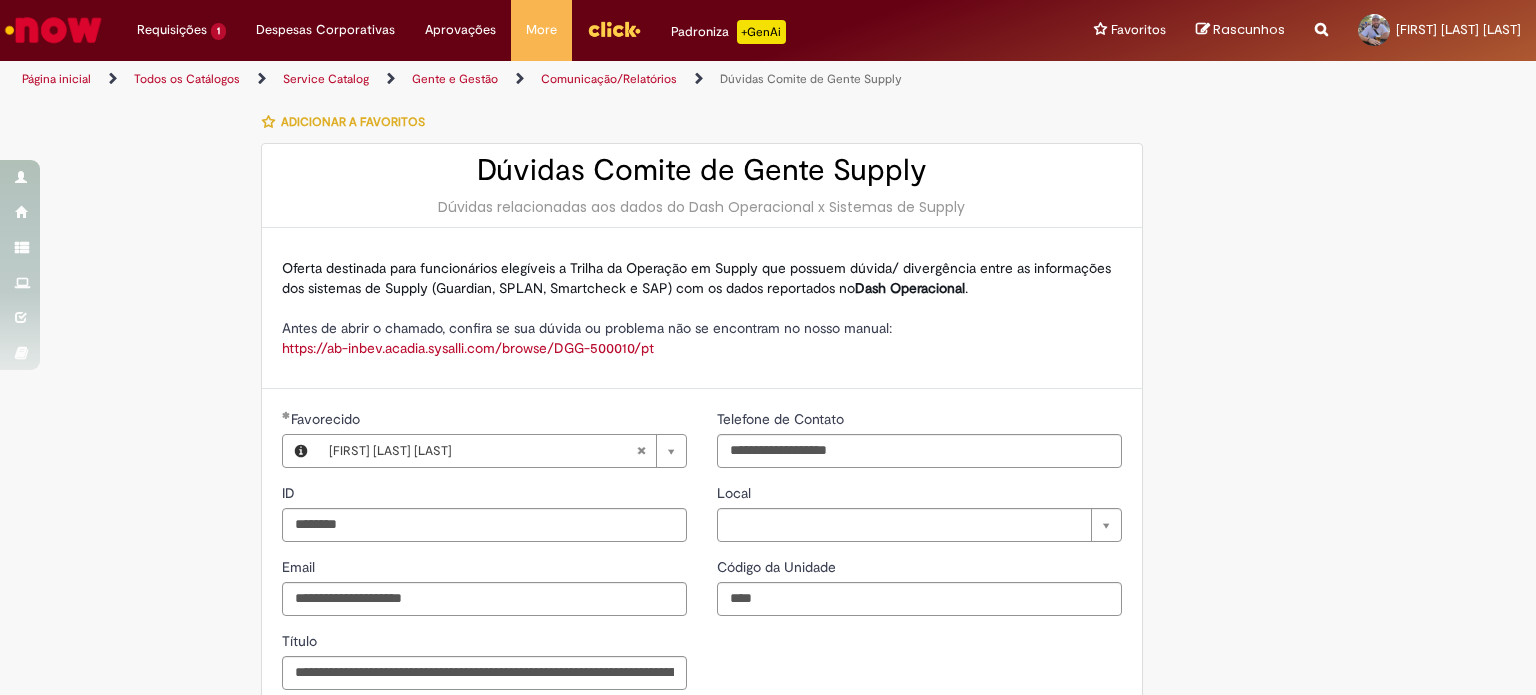 scroll, scrollTop: 0, scrollLeft: 0, axis: both 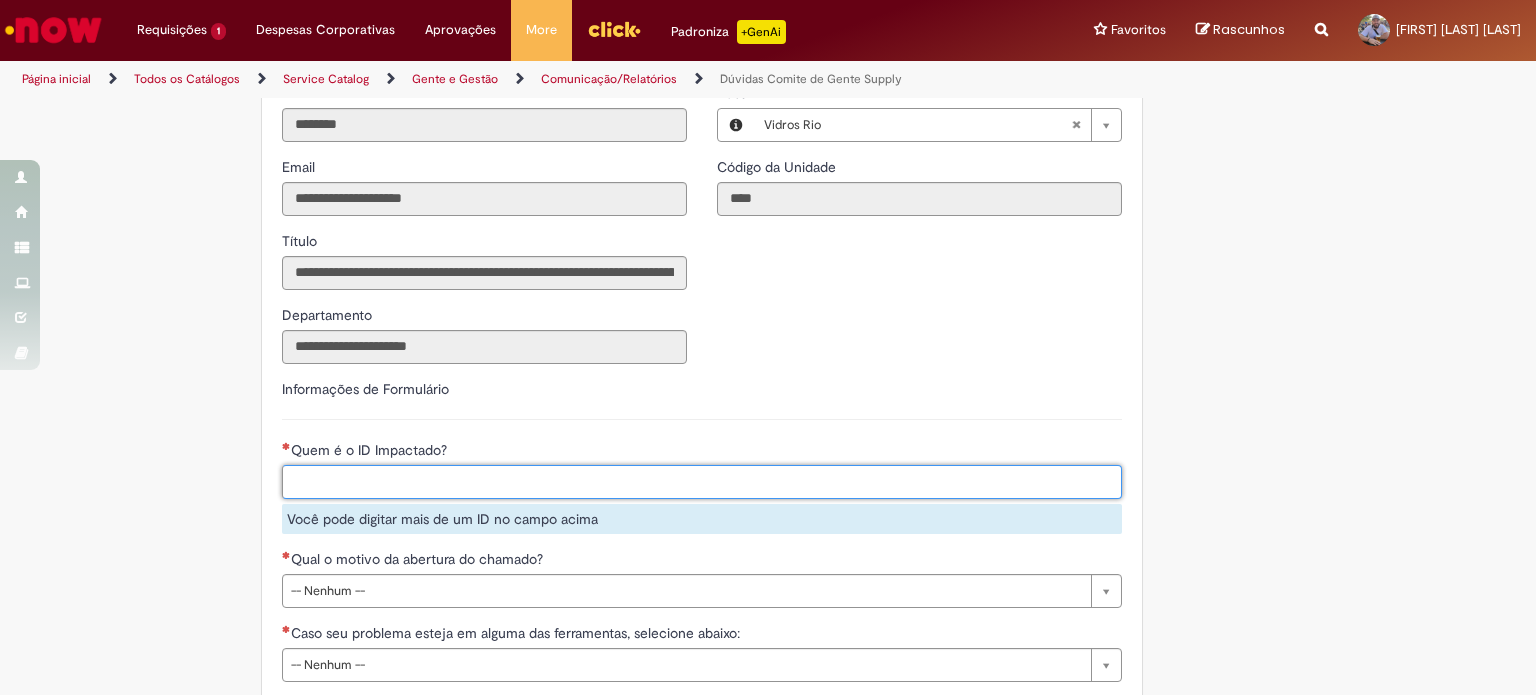 click on "Quem é o ID Impactado?" at bounding box center [744, 482] 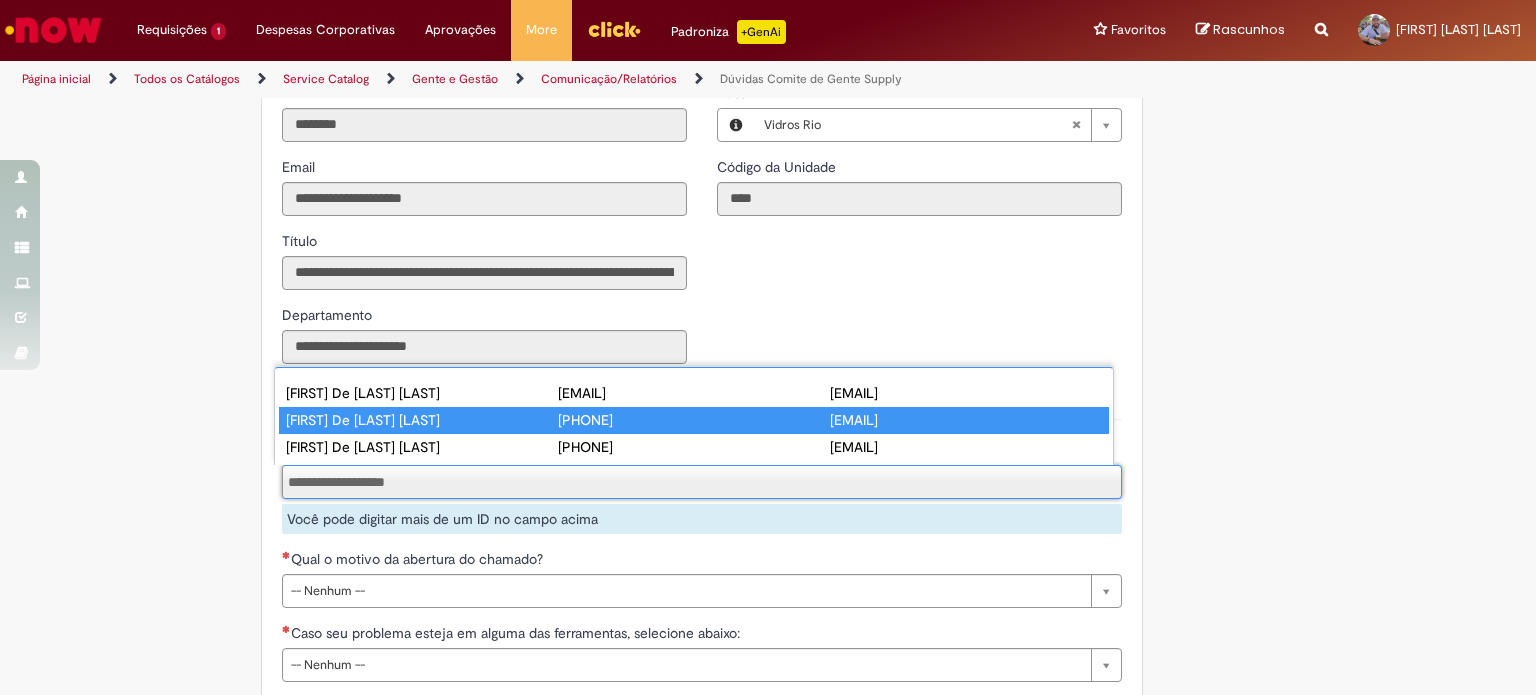 type on "**********" 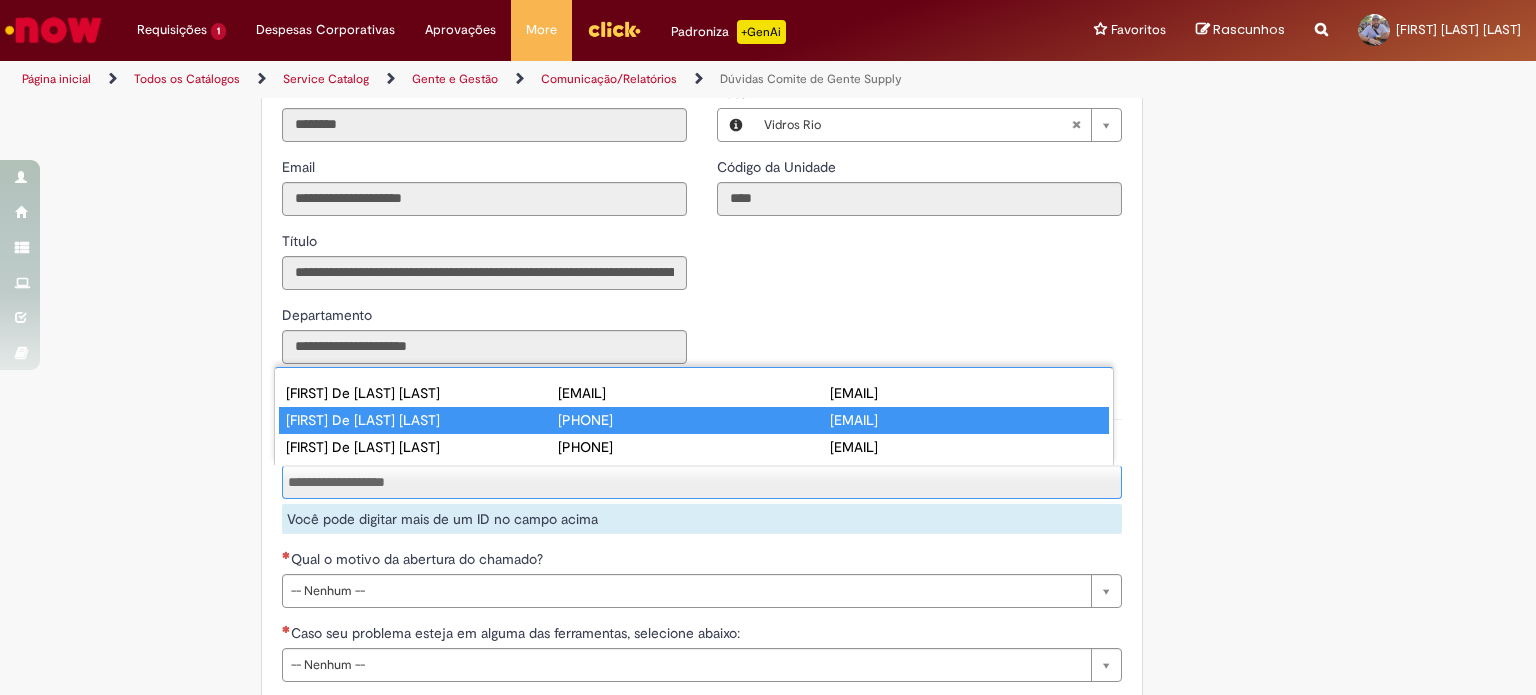 type 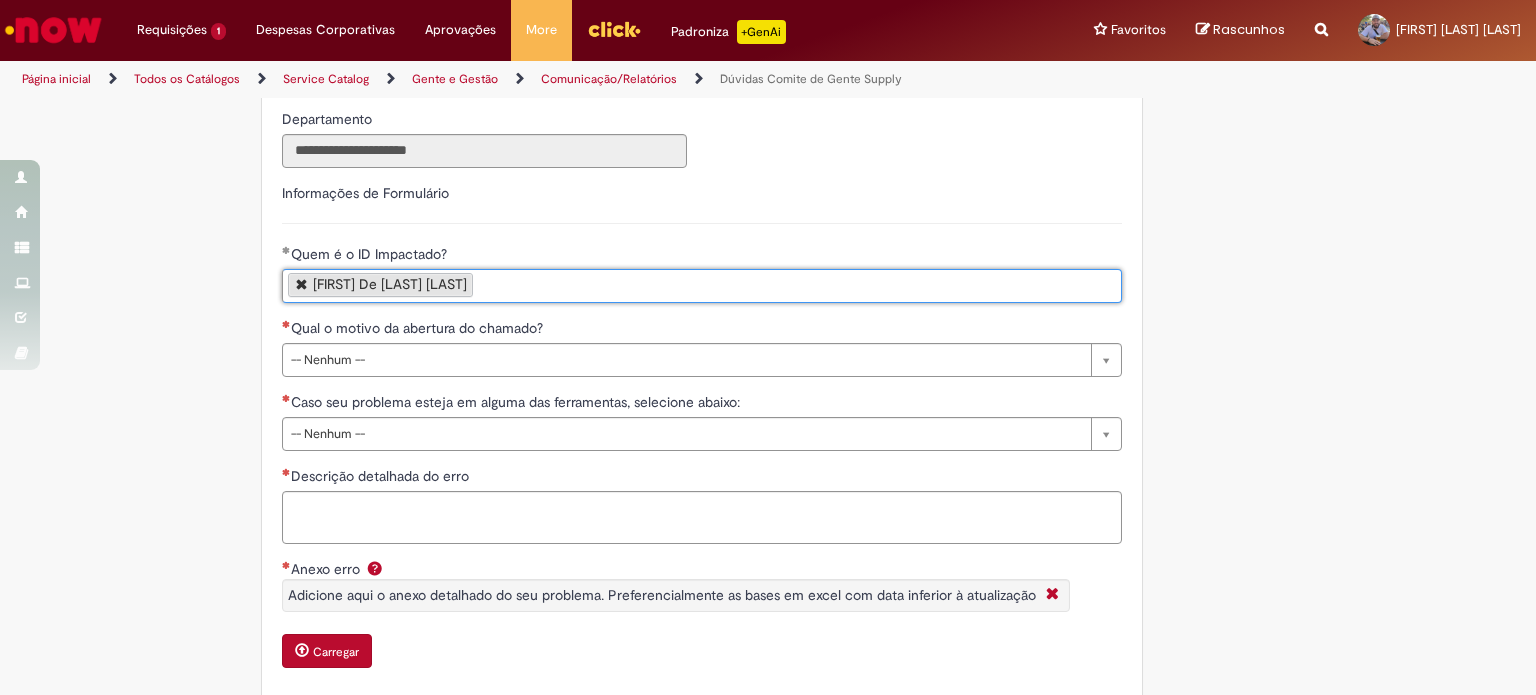 scroll, scrollTop: 600, scrollLeft: 0, axis: vertical 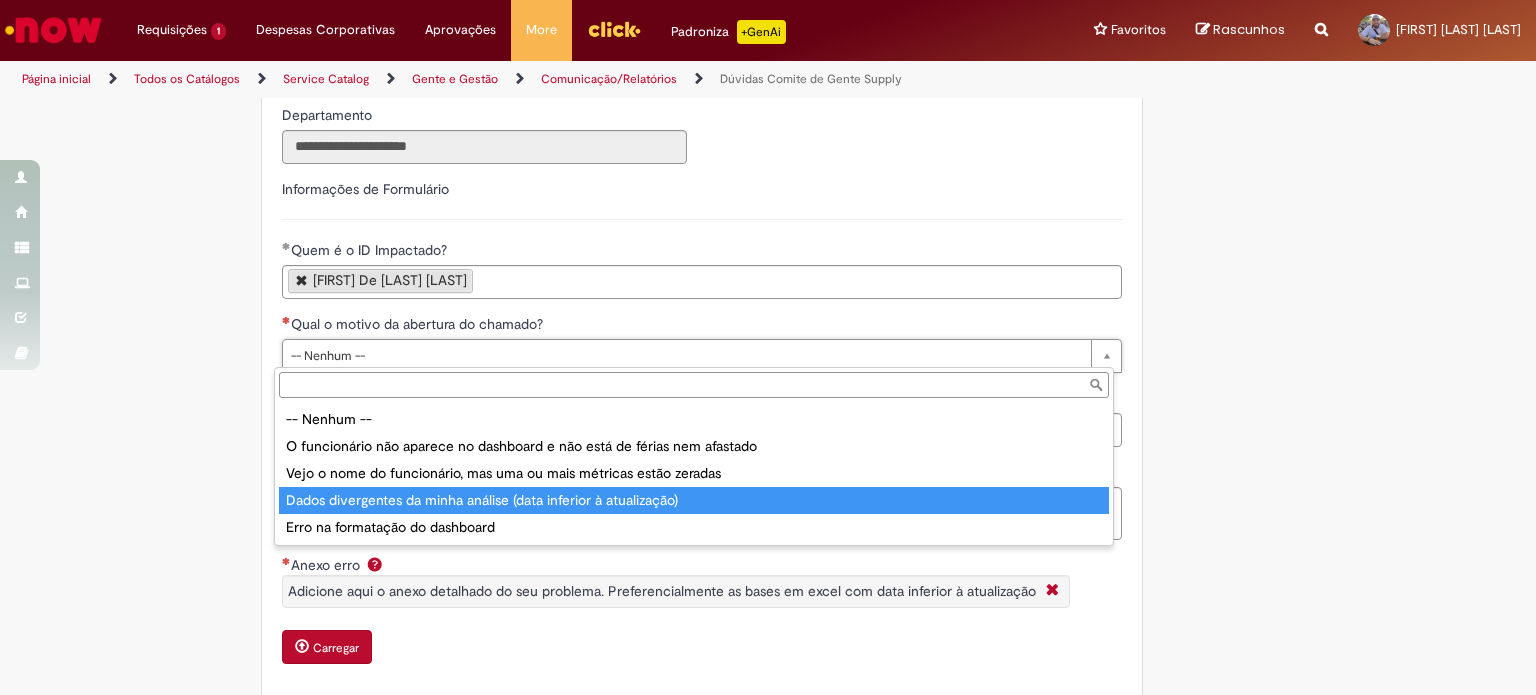 type on "**********" 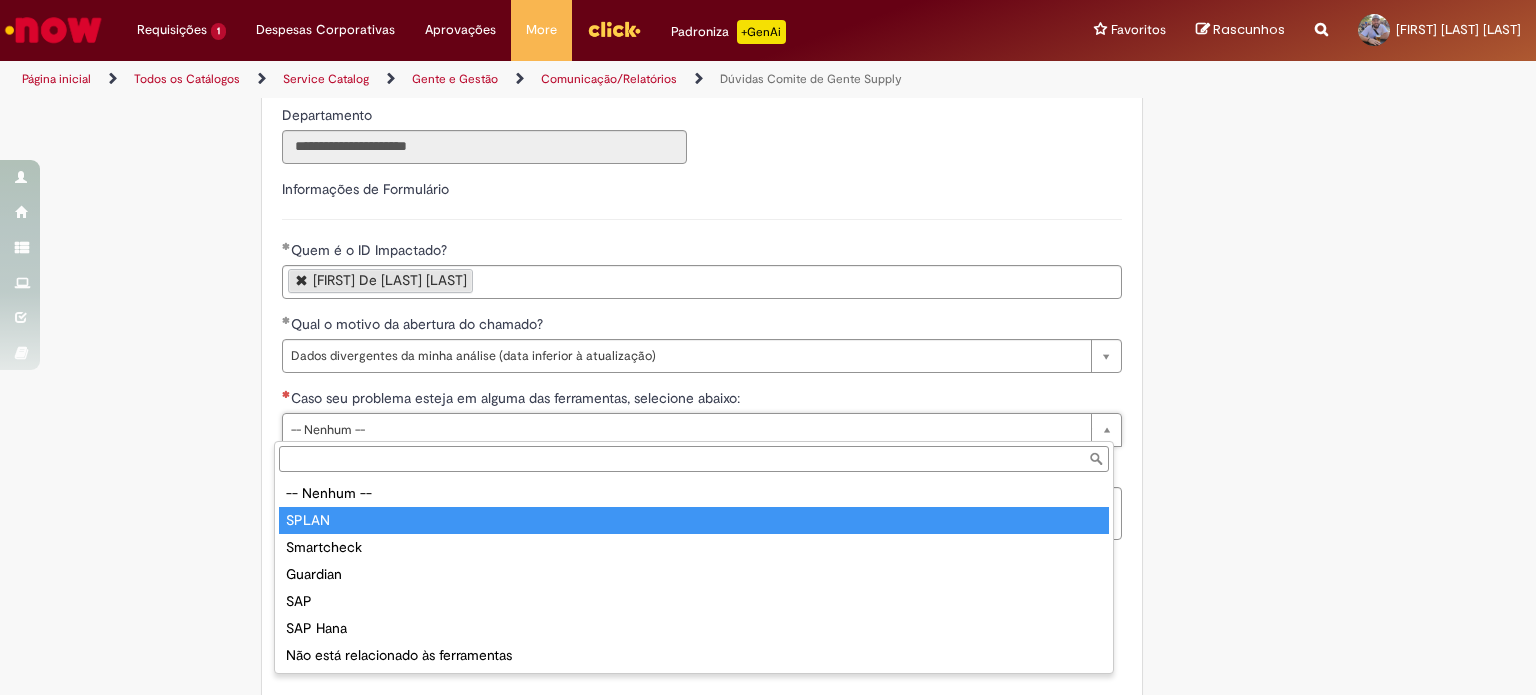 type on "*****" 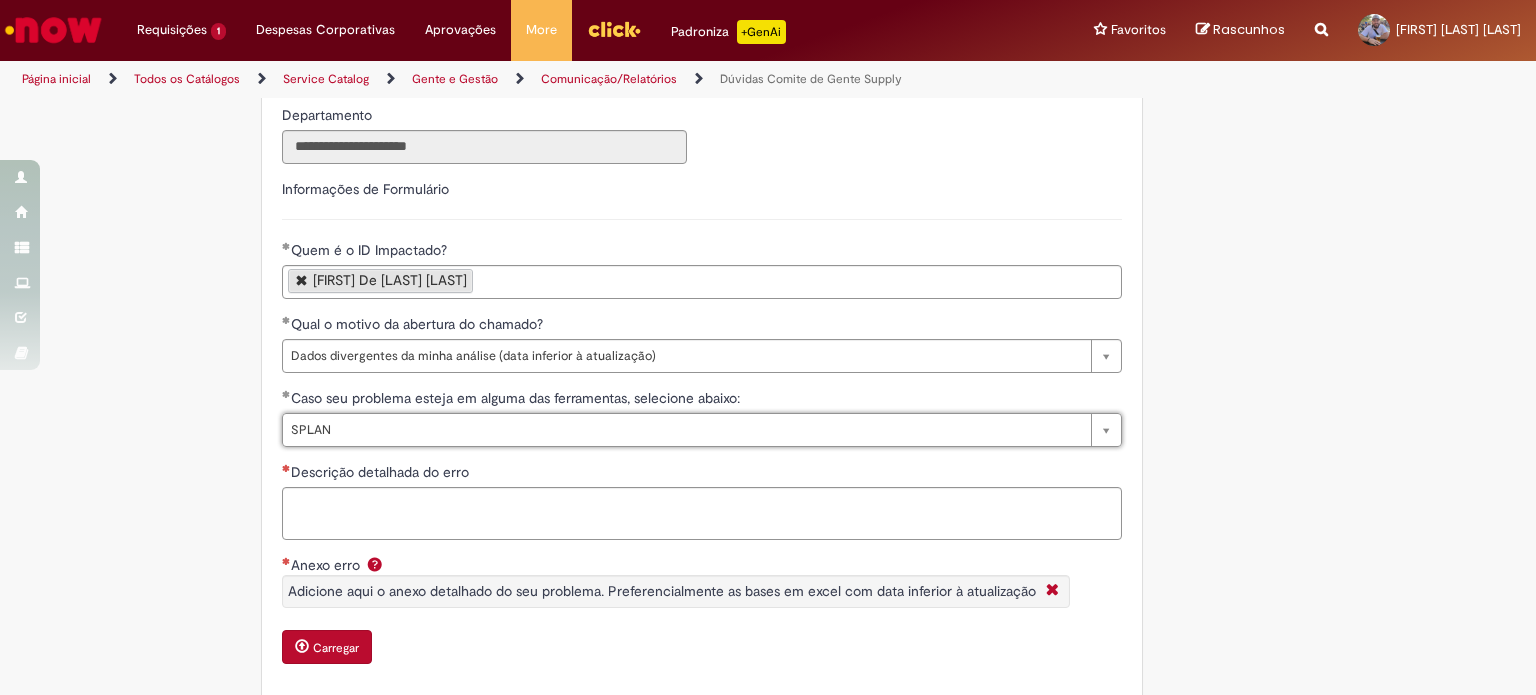scroll, scrollTop: 700, scrollLeft: 0, axis: vertical 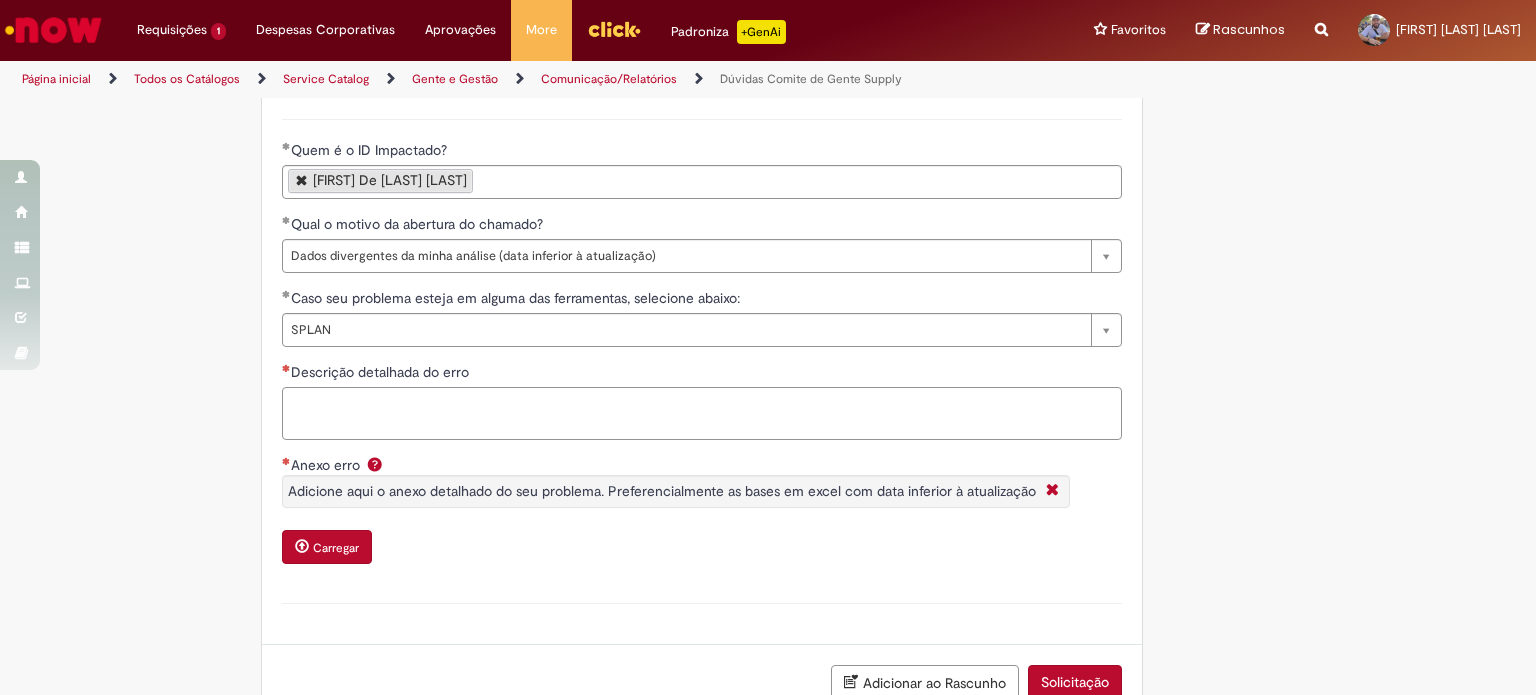 click on "Descrição detalhada do erro" at bounding box center (702, 414) 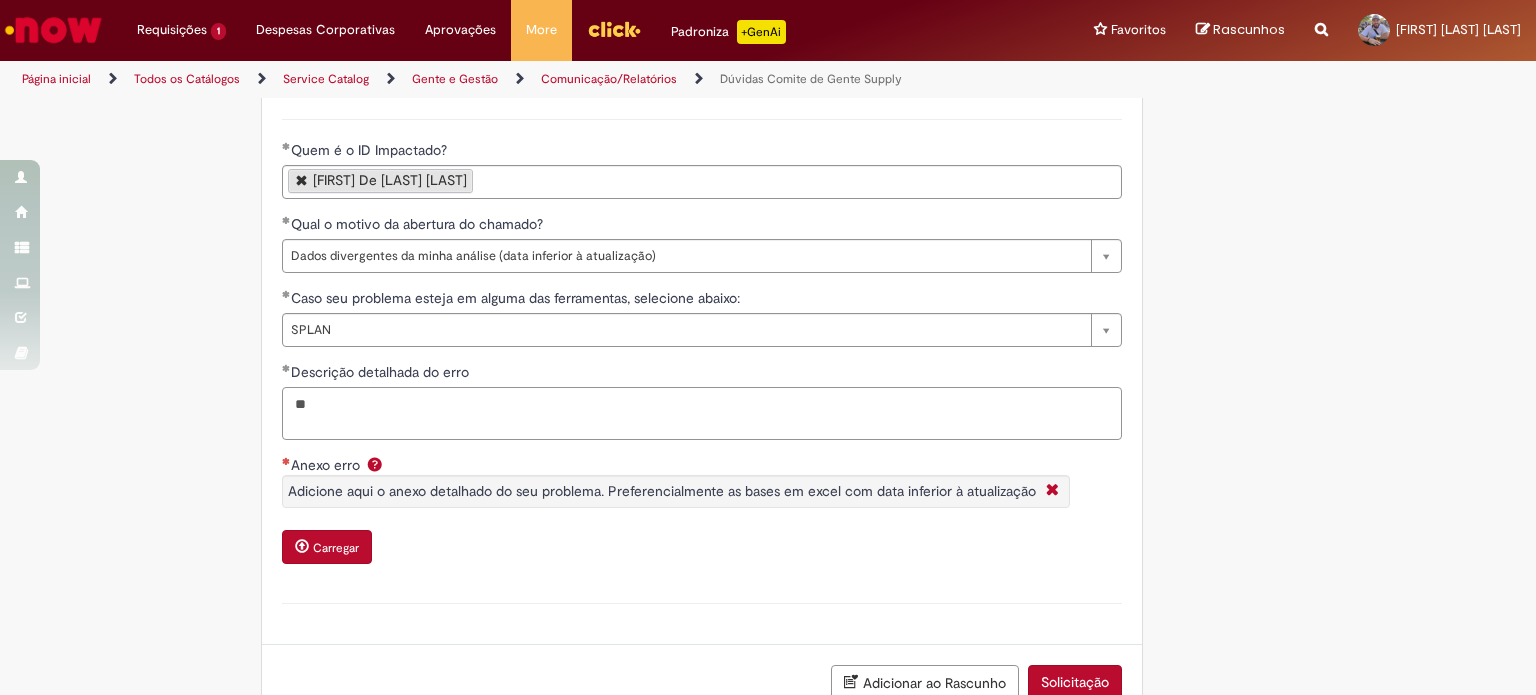 type on "*" 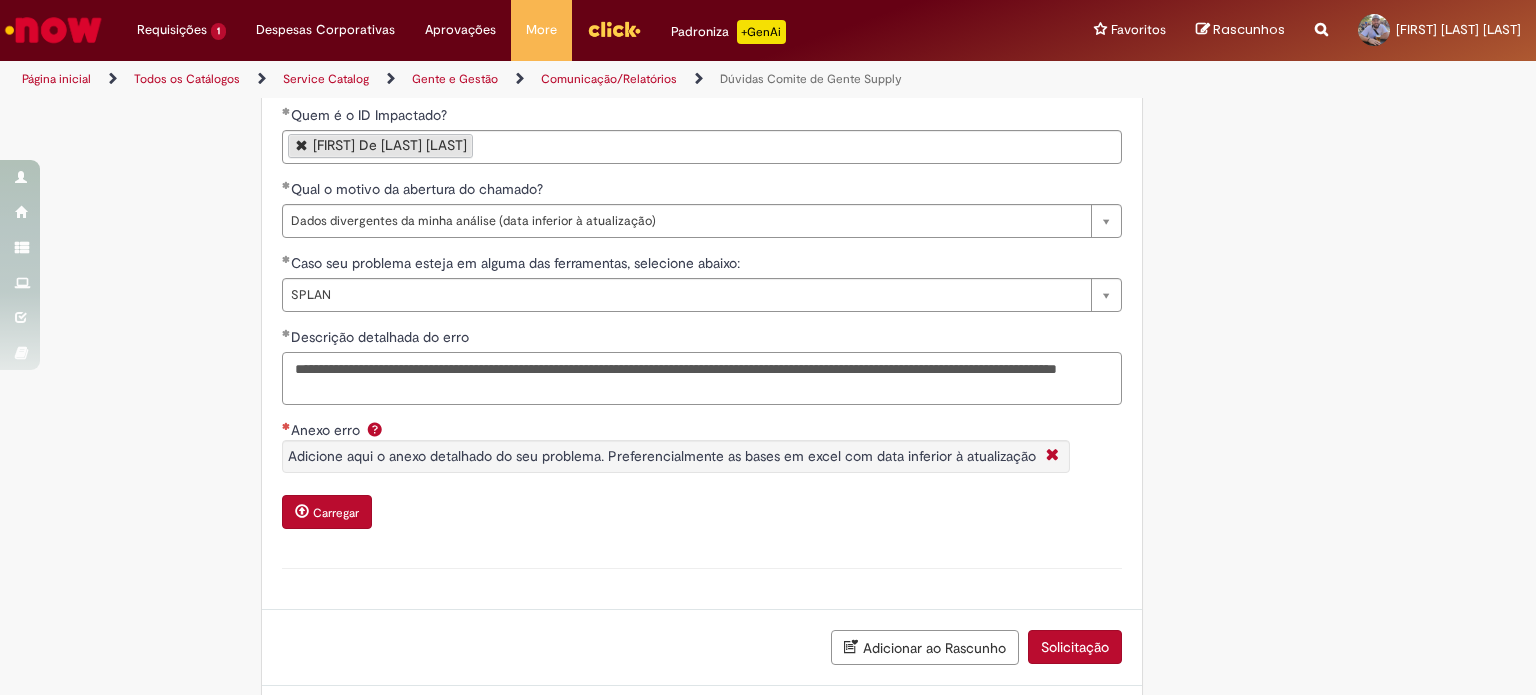 scroll, scrollTop: 700, scrollLeft: 0, axis: vertical 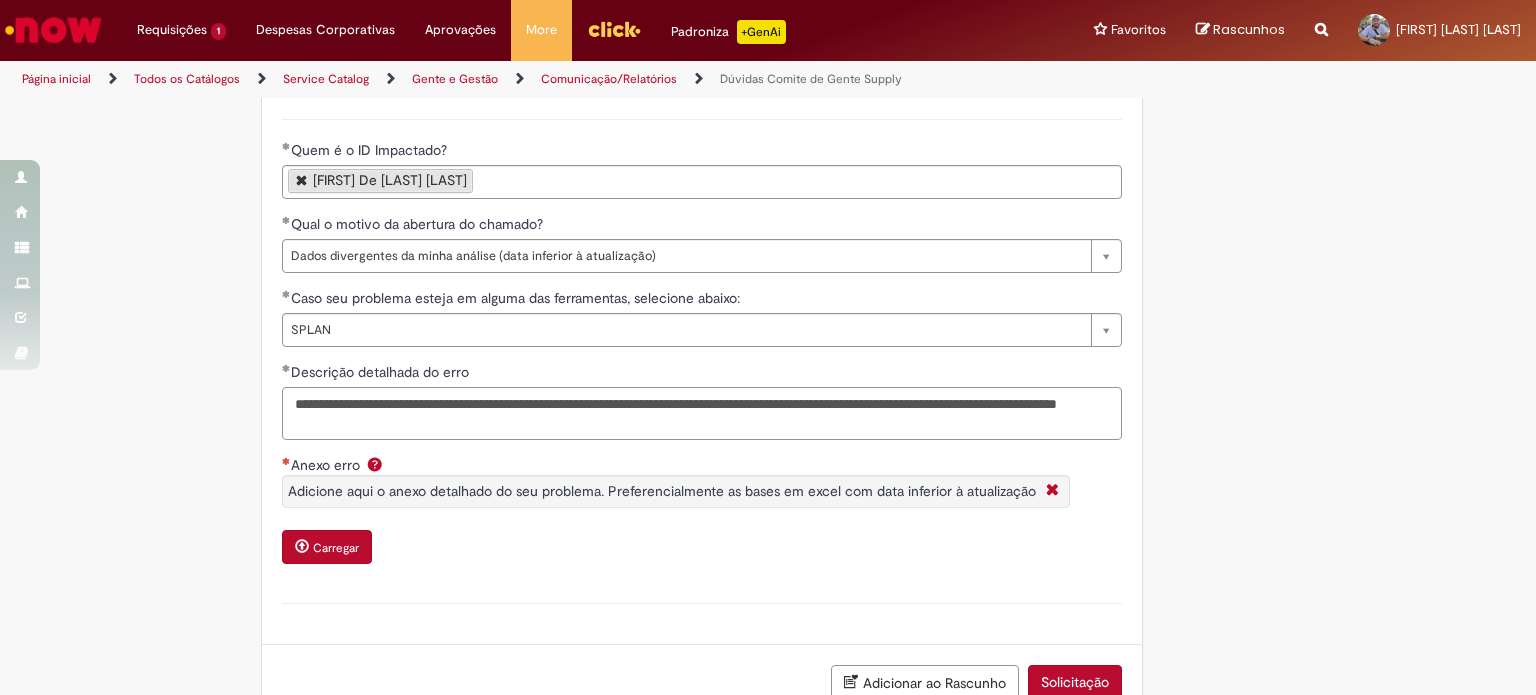 type on "**********" 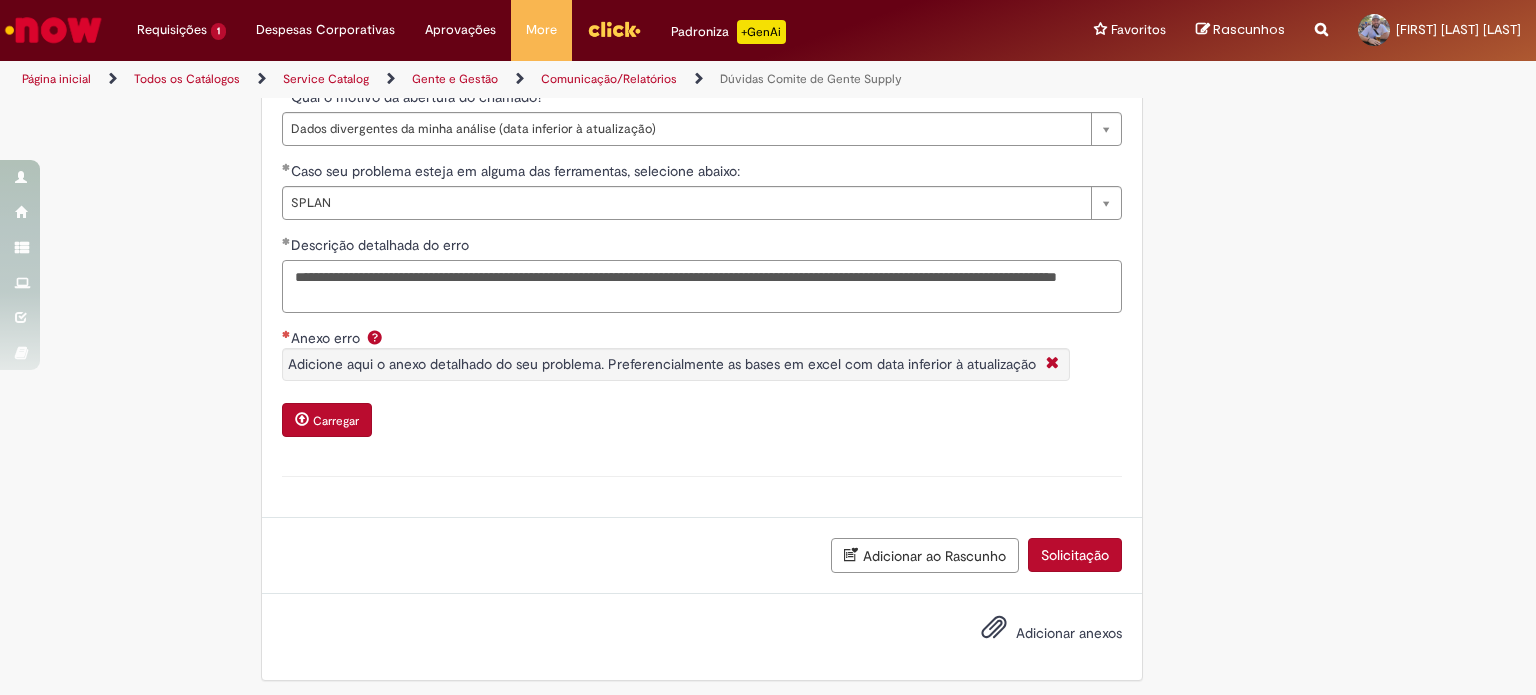scroll, scrollTop: 831, scrollLeft: 0, axis: vertical 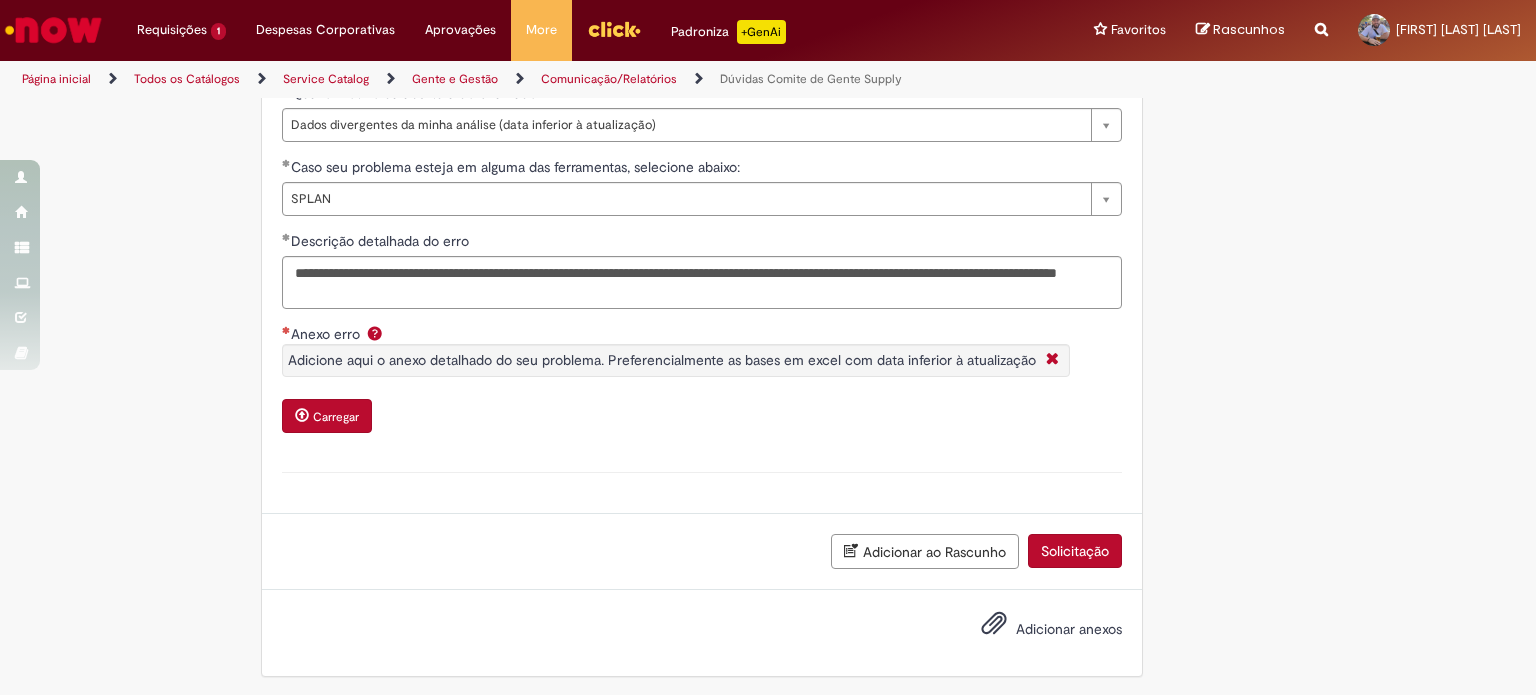 click on "Carregar" at bounding box center [336, 417] 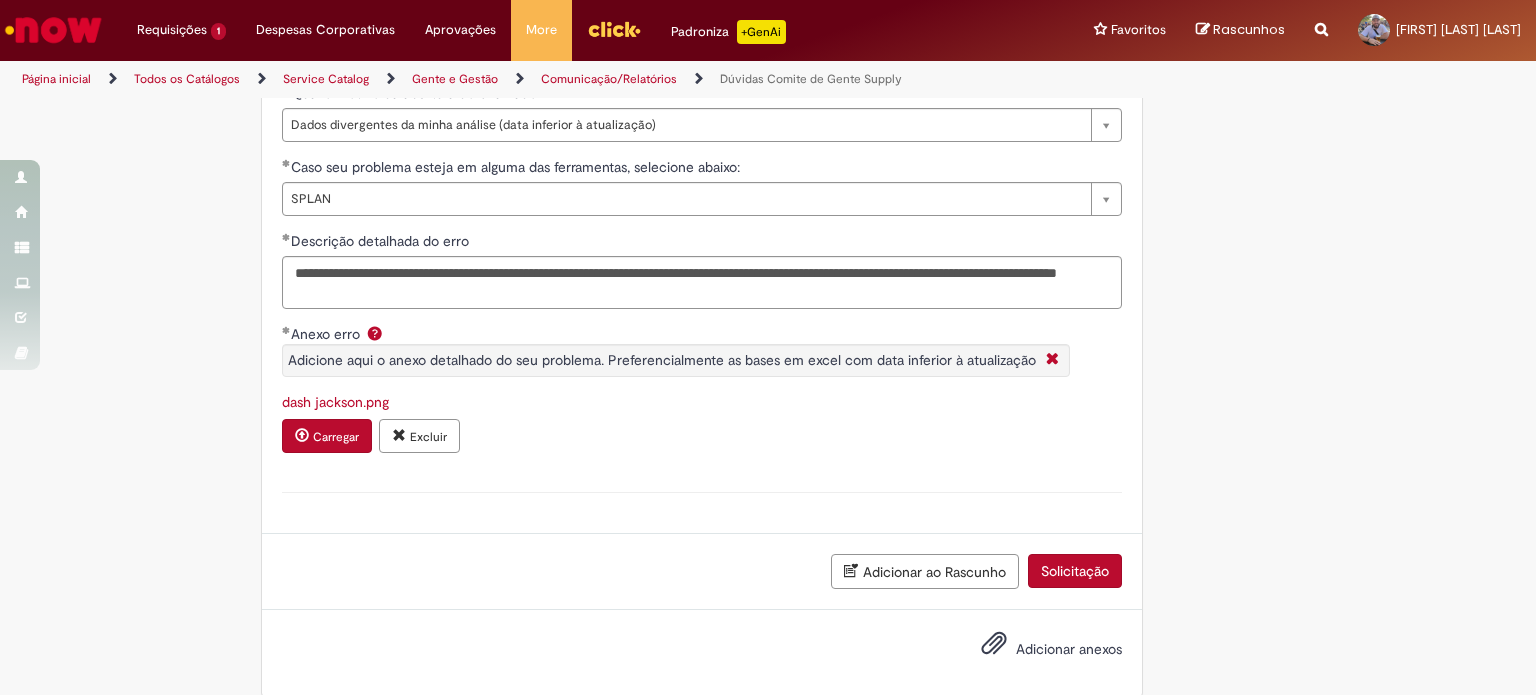 click on "Carregar" at bounding box center [336, 437] 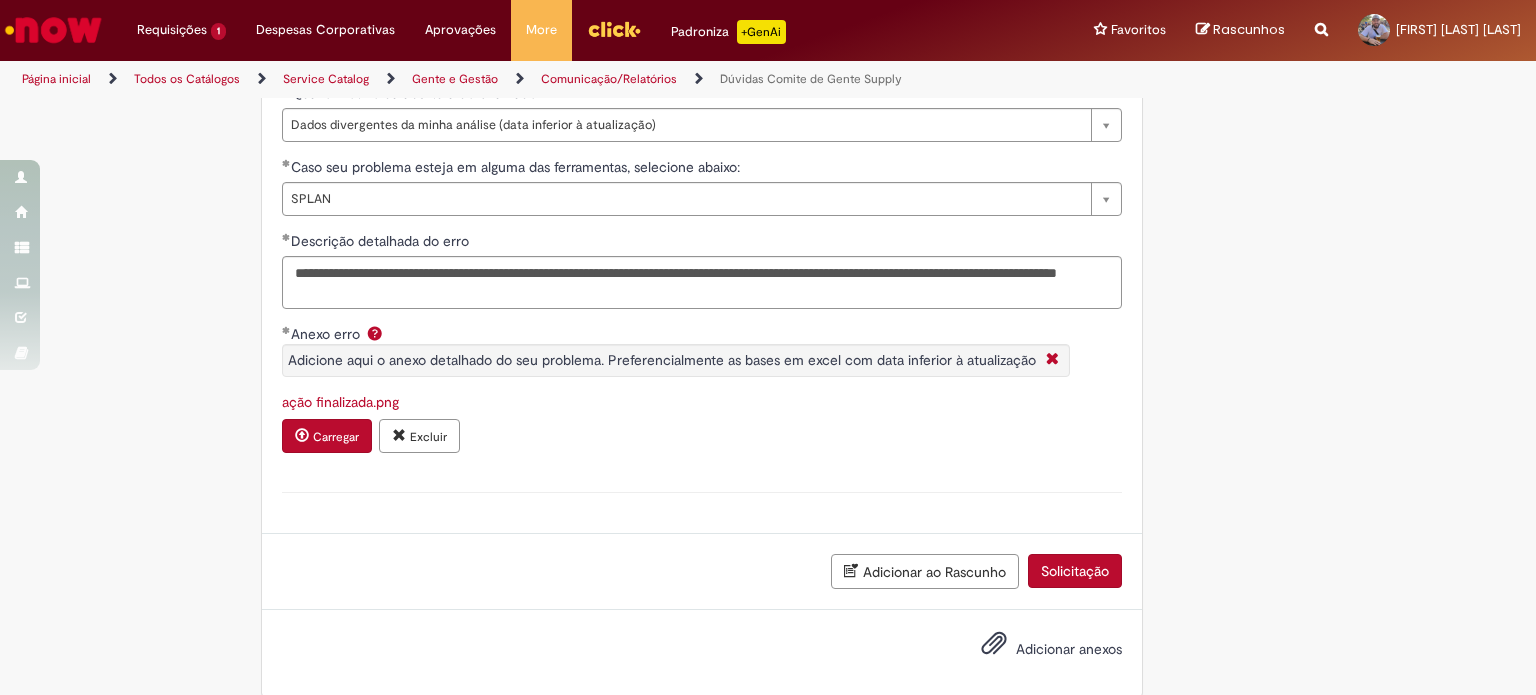 click on "Carregar" at bounding box center [336, 437] 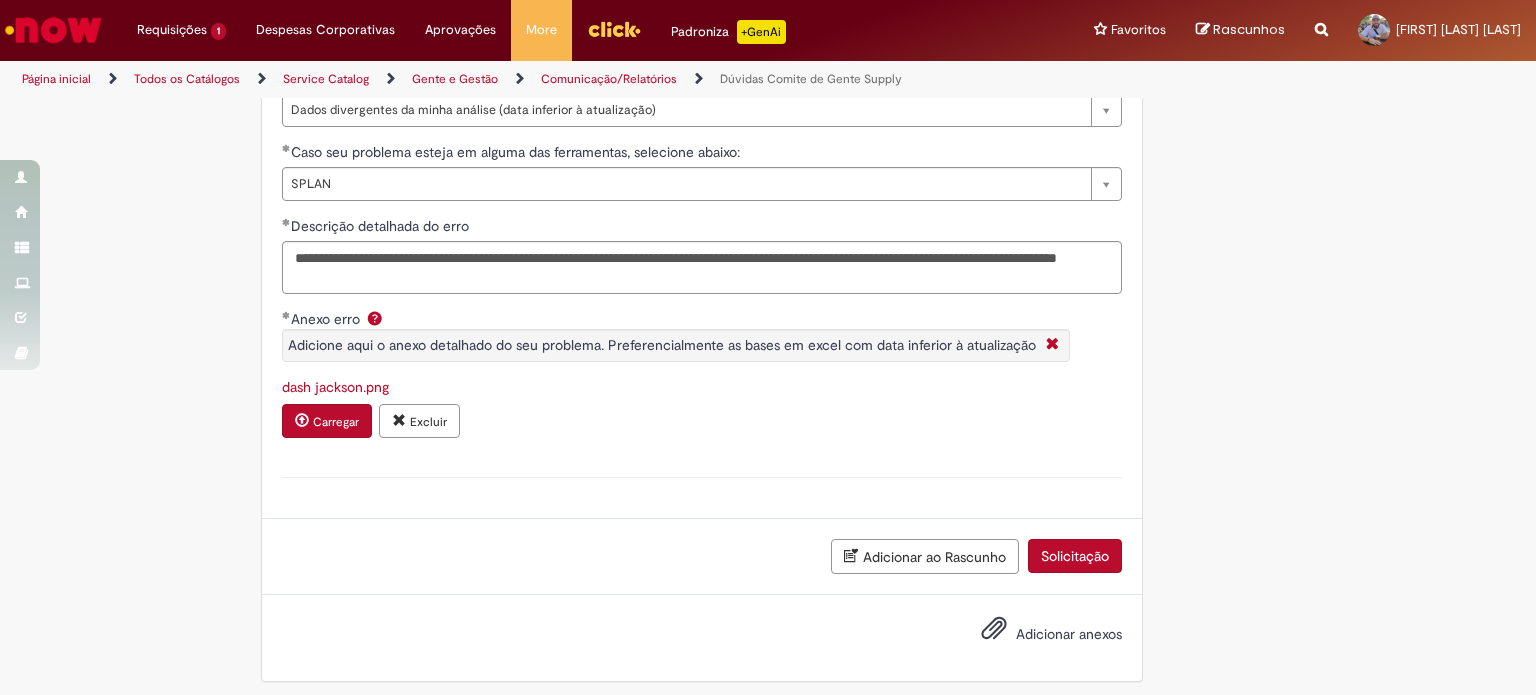 scroll, scrollTop: 851, scrollLeft: 0, axis: vertical 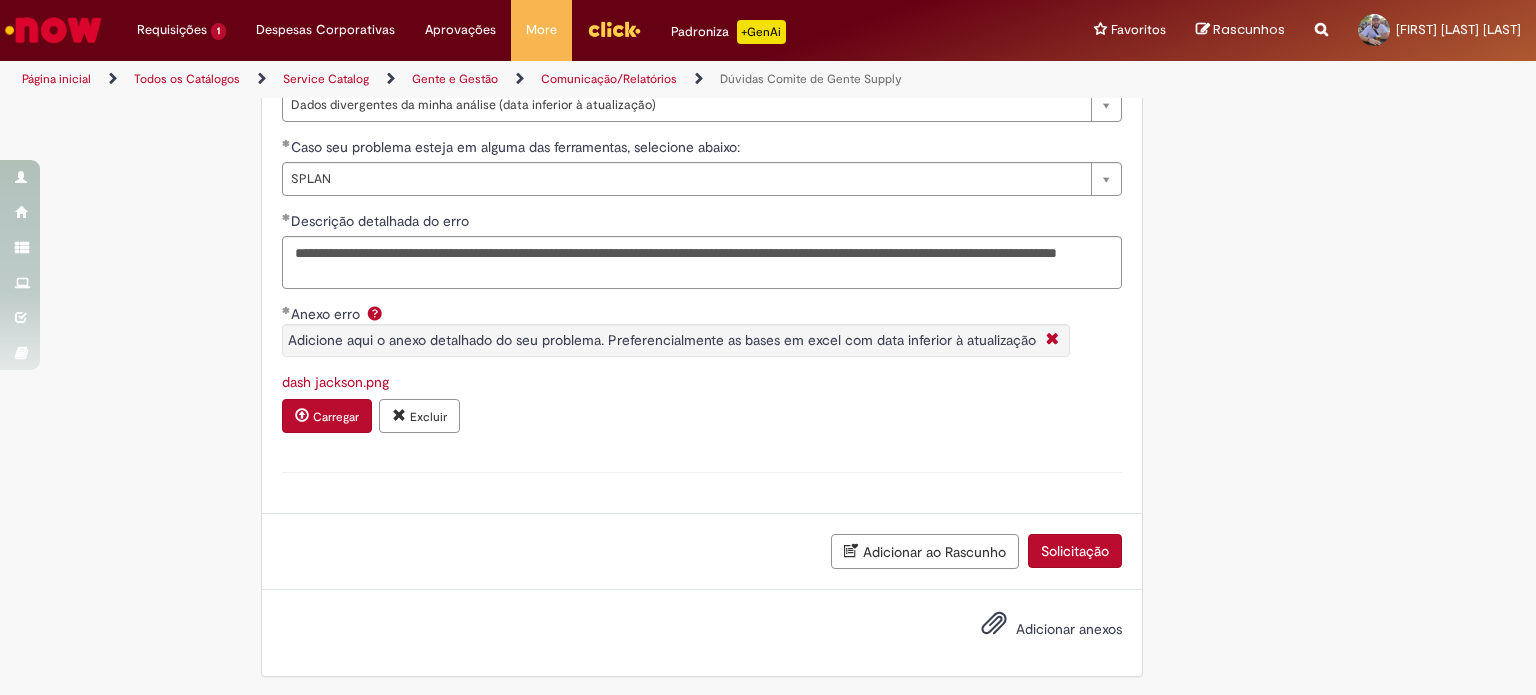 click on "Adicionar anexos" at bounding box center (1069, 629) 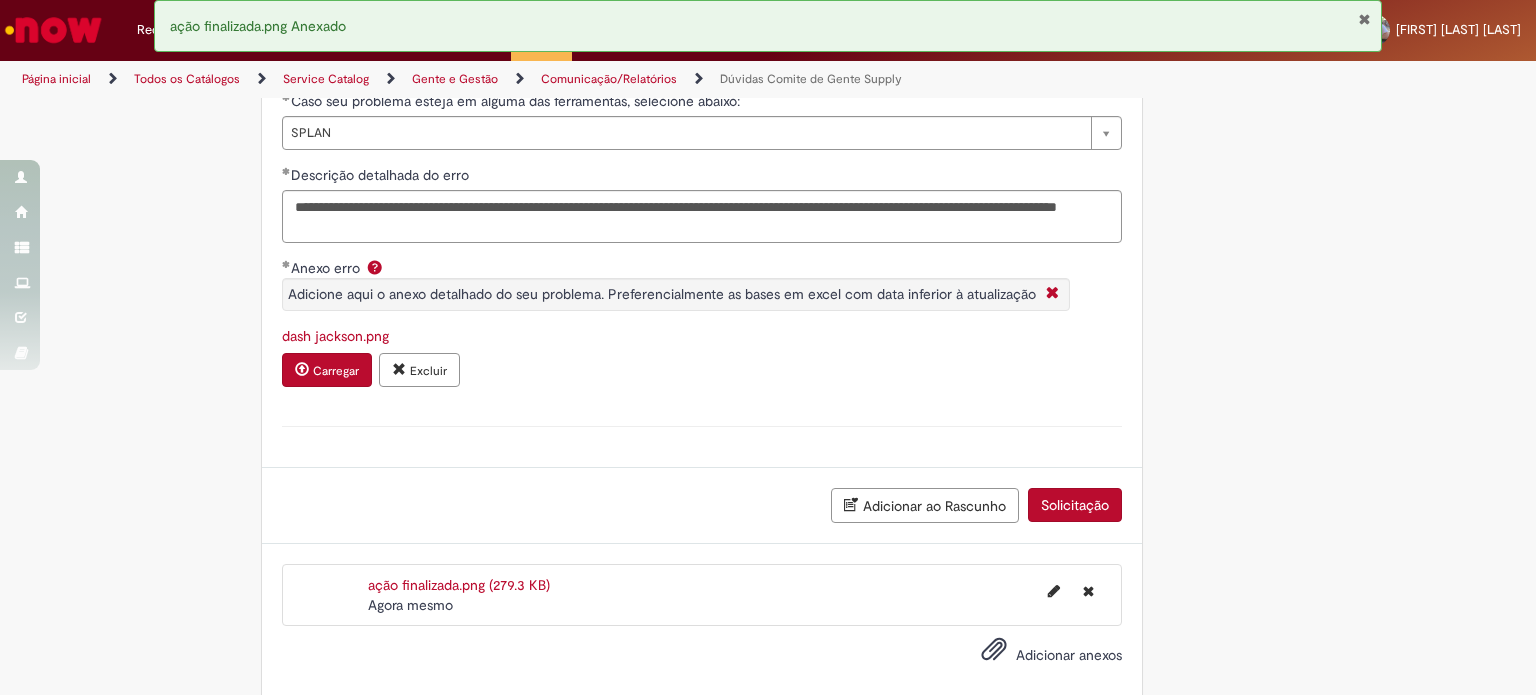 scroll, scrollTop: 922, scrollLeft: 0, axis: vertical 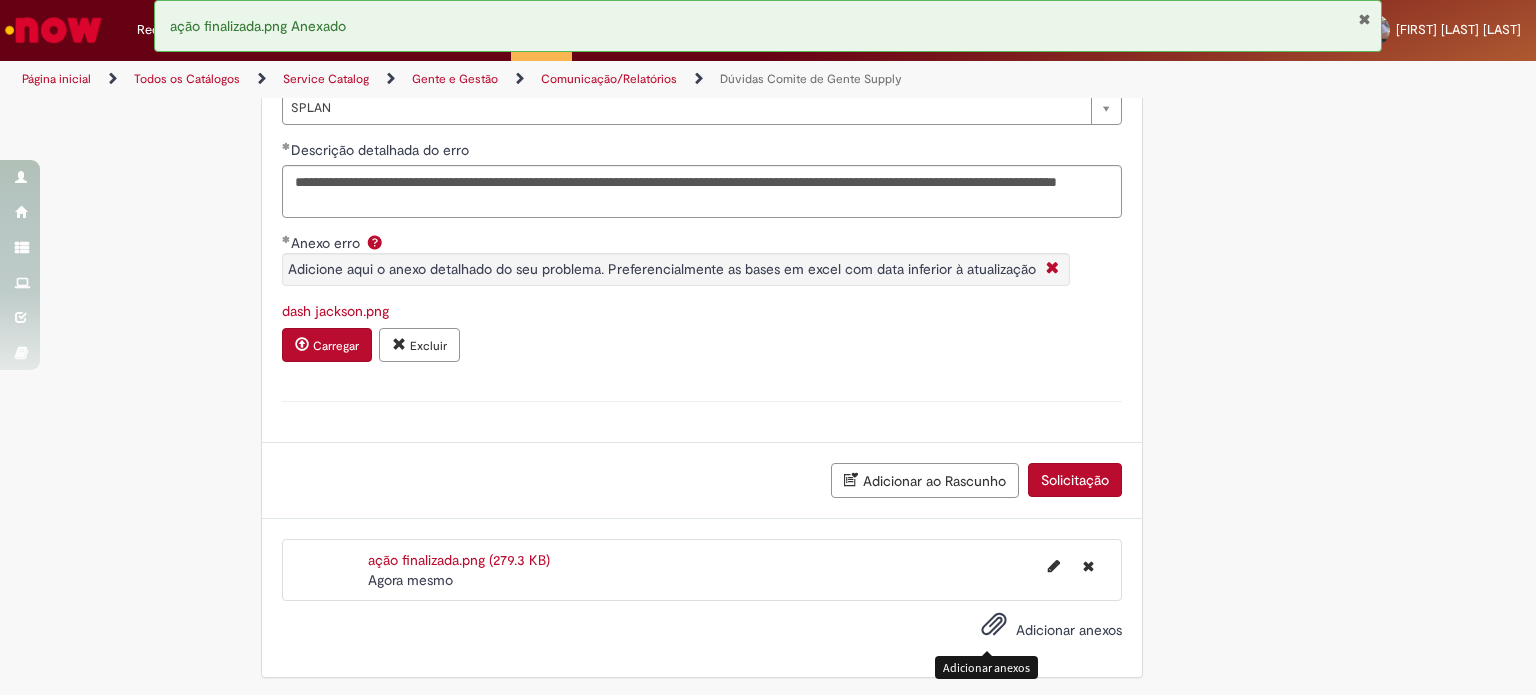 click at bounding box center [994, 625] 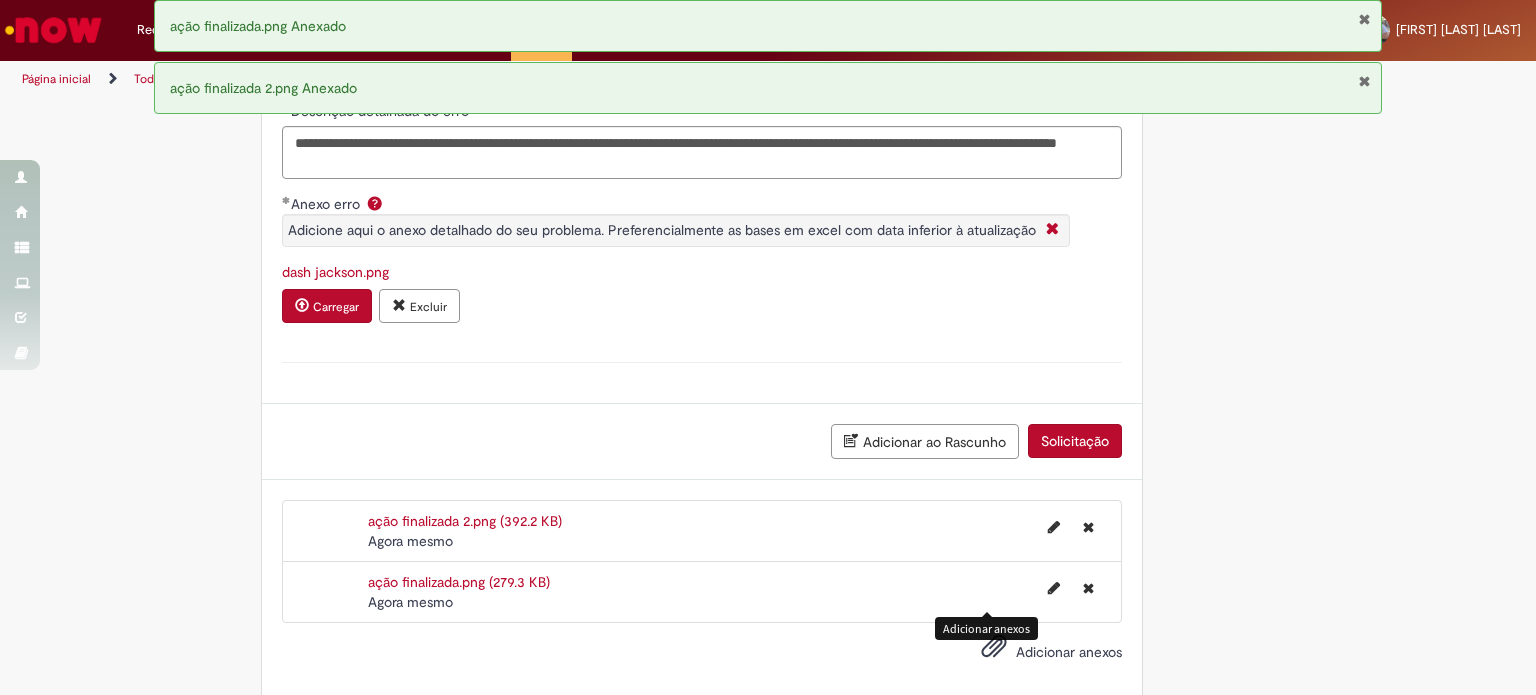 scroll, scrollTop: 983, scrollLeft: 0, axis: vertical 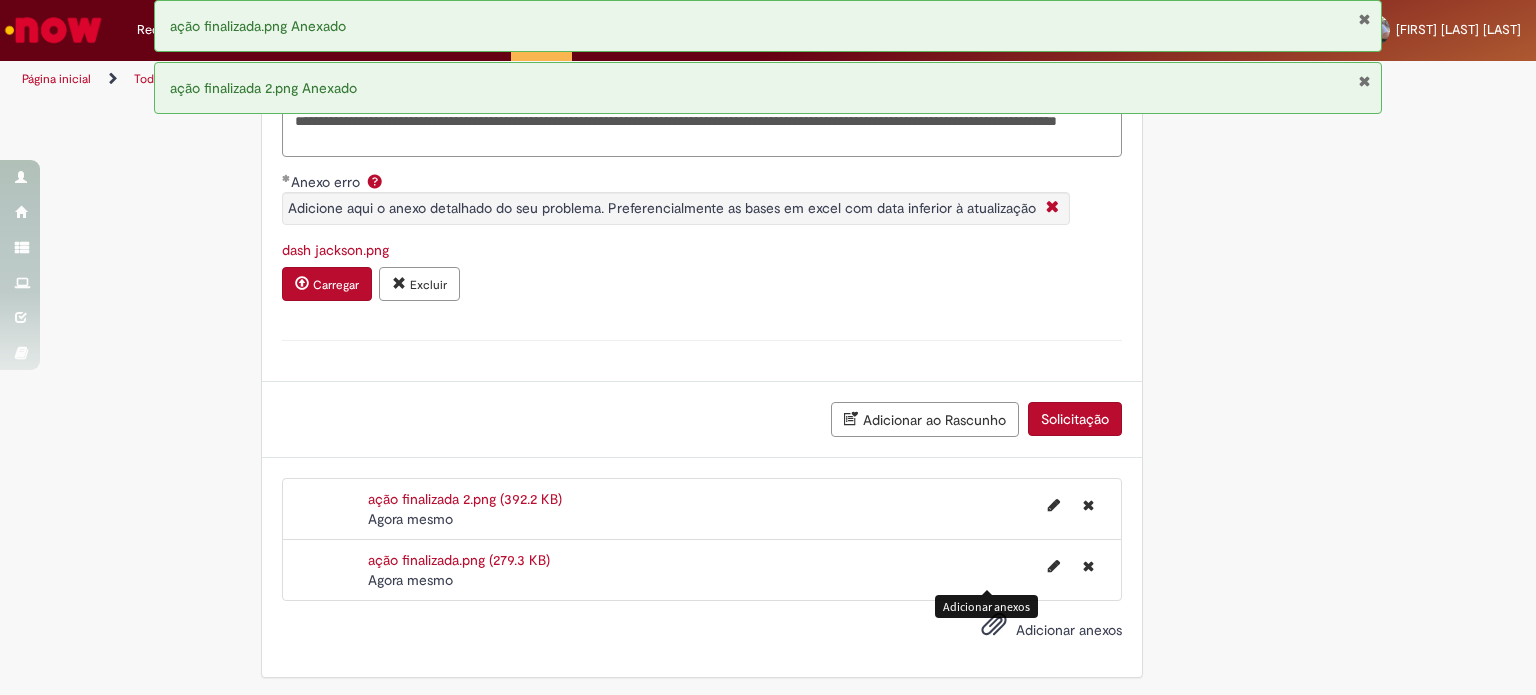 click on "Adicionar anexos" at bounding box center (994, 629) 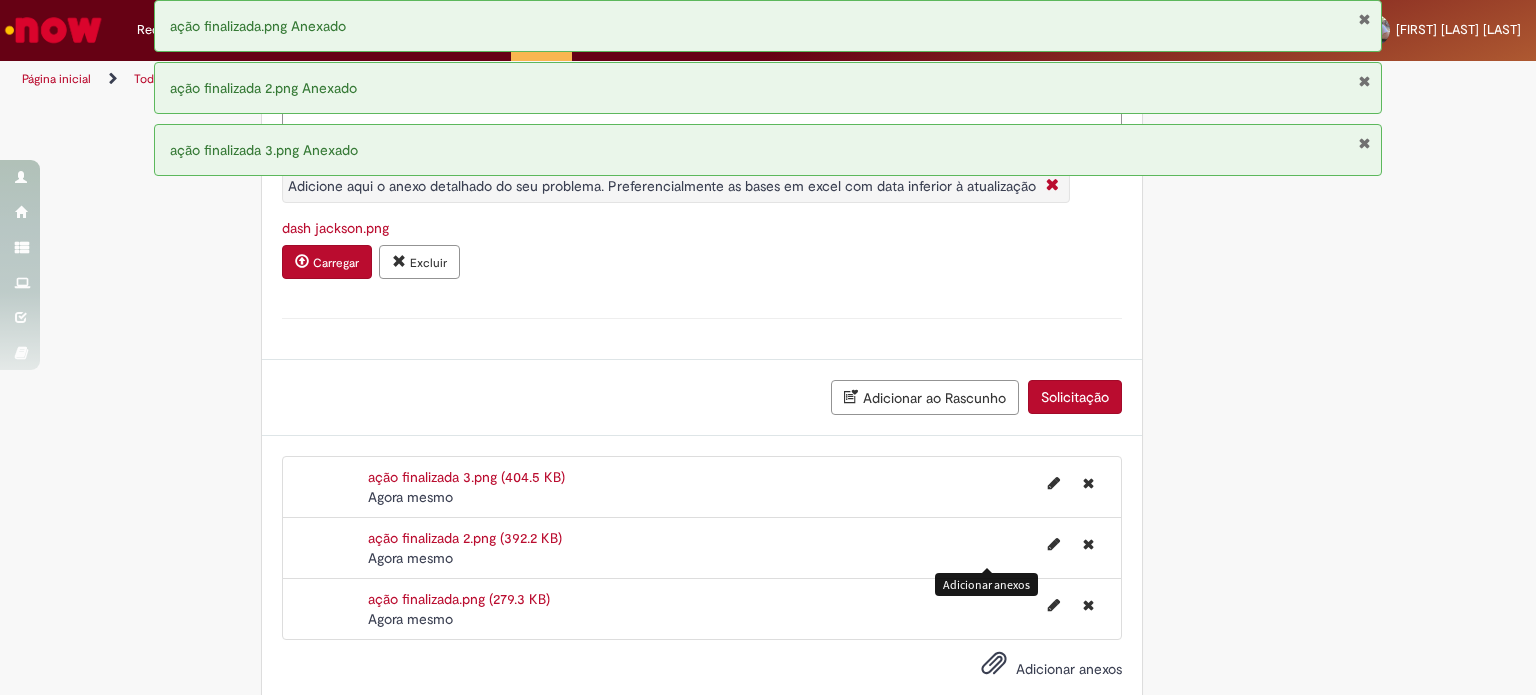 scroll, scrollTop: 1044, scrollLeft: 0, axis: vertical 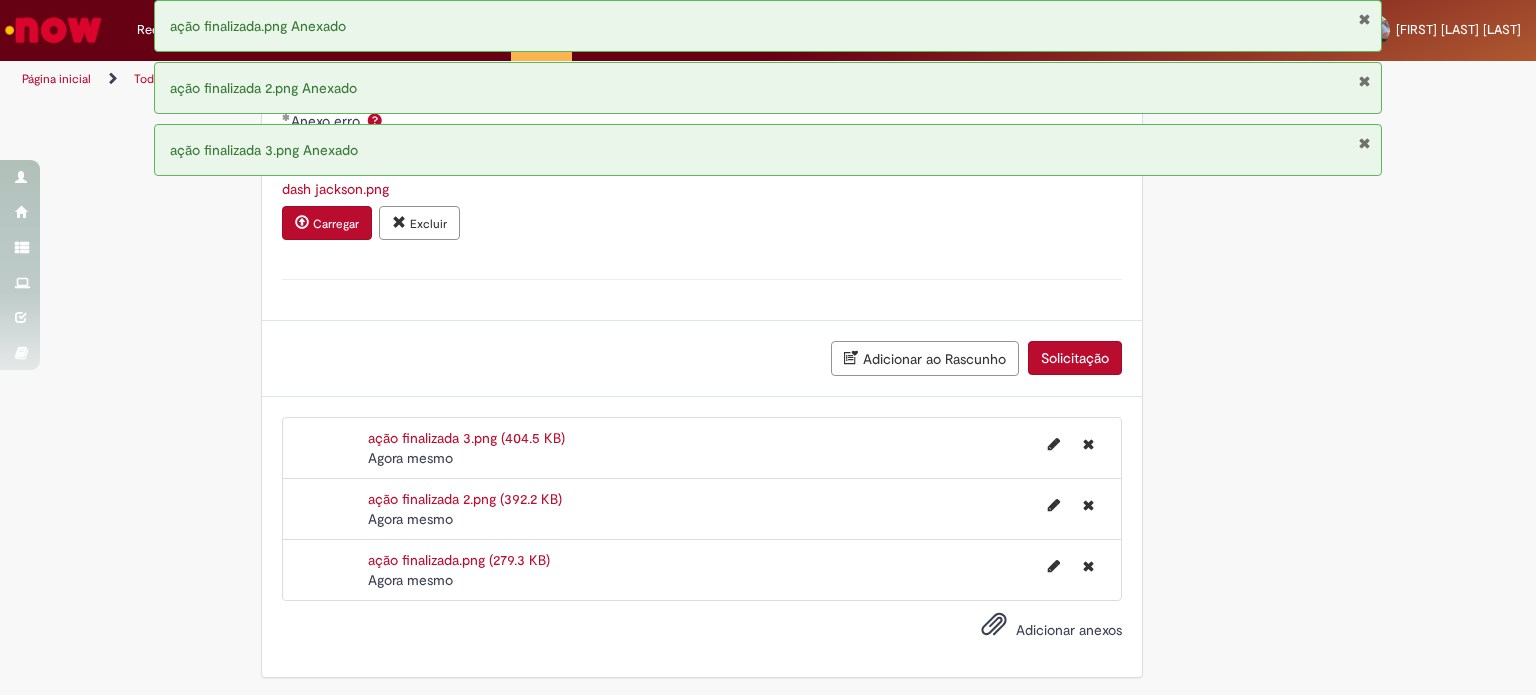 click on "Adicionar anexos" at bounding box center (1069, 630) 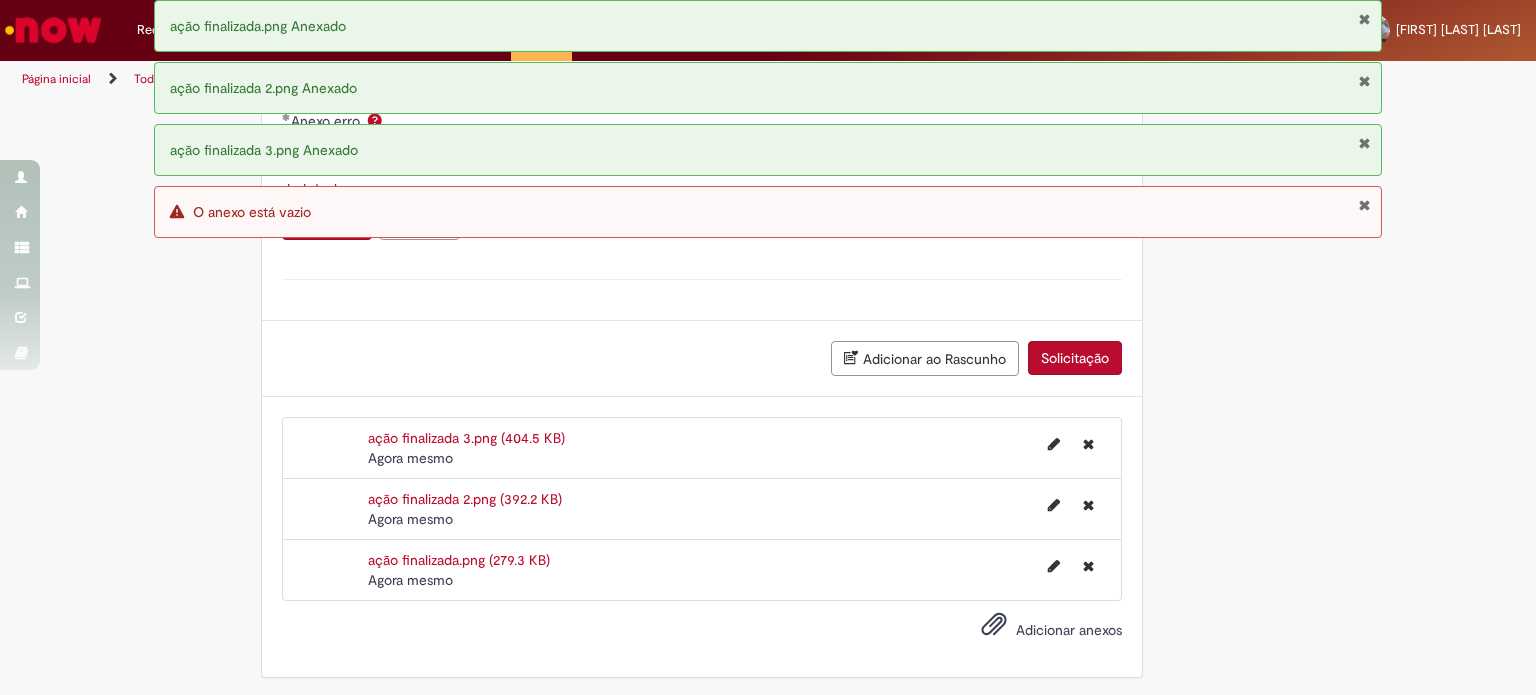 click on "Solicitação" at bounding box center (1075, 358) 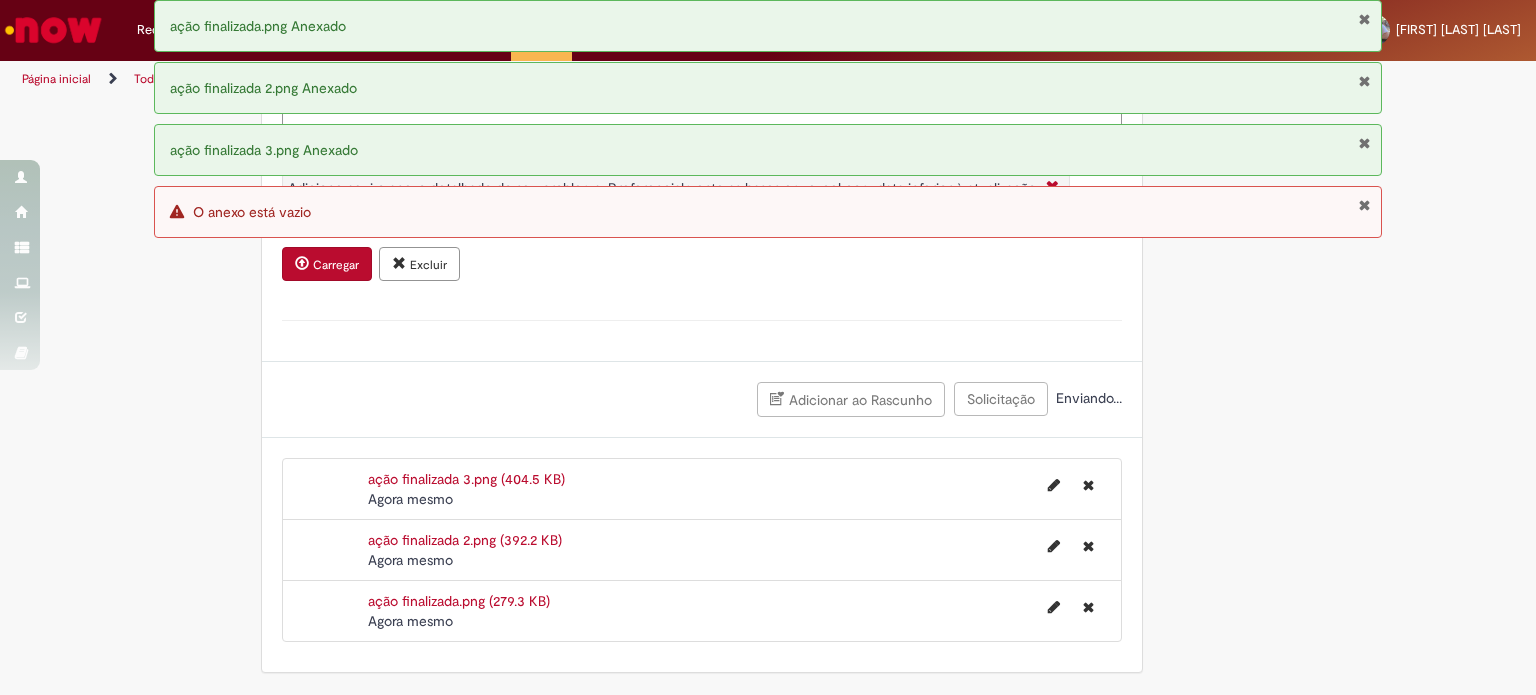 scroll, scrollTop: 998, scrollLeft: 0, axis: vertical 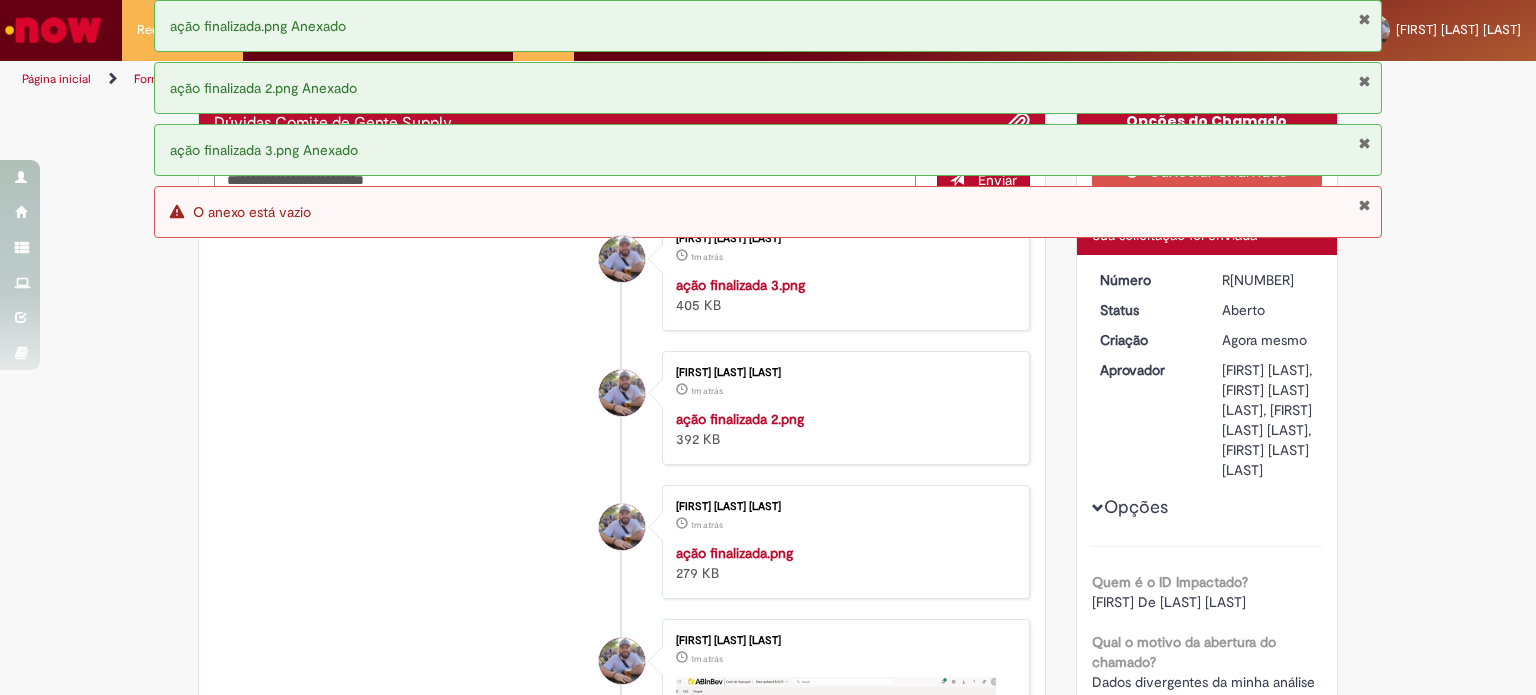 click on "[FIRST] [LAST] [LAST]
1m atrás 1m atrás
ação finalizada 2.png  392 KB" at bounding box center (622, 408) 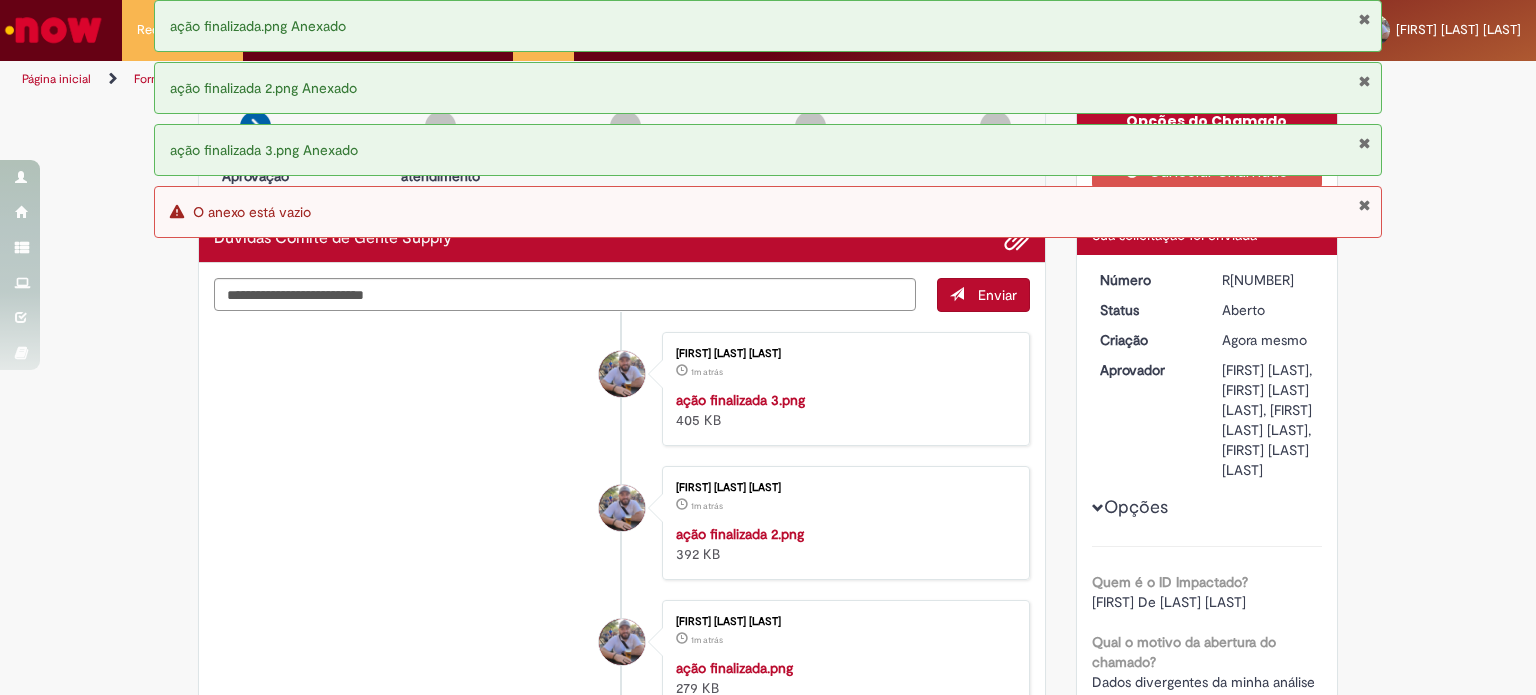 click at bounding box center [1364, 19] 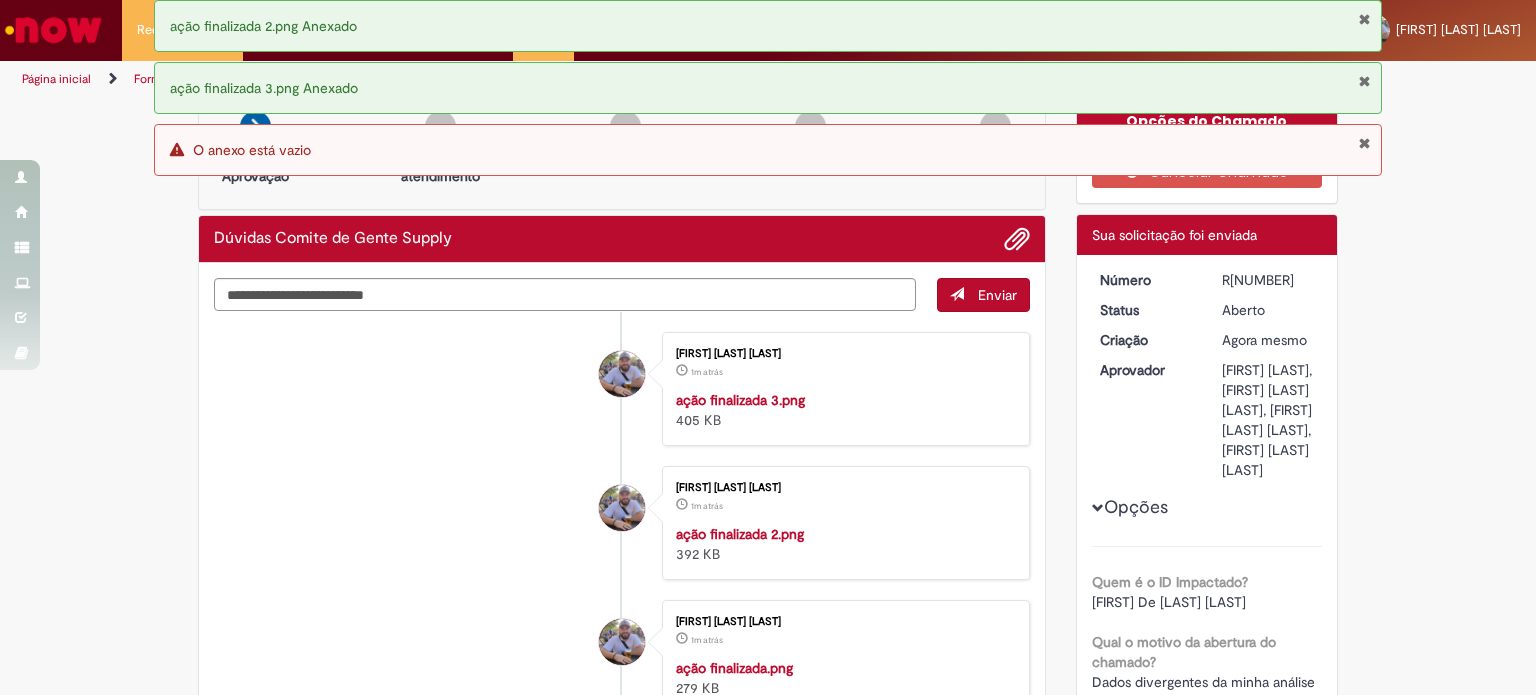 click at bounding box center [1364, 81] 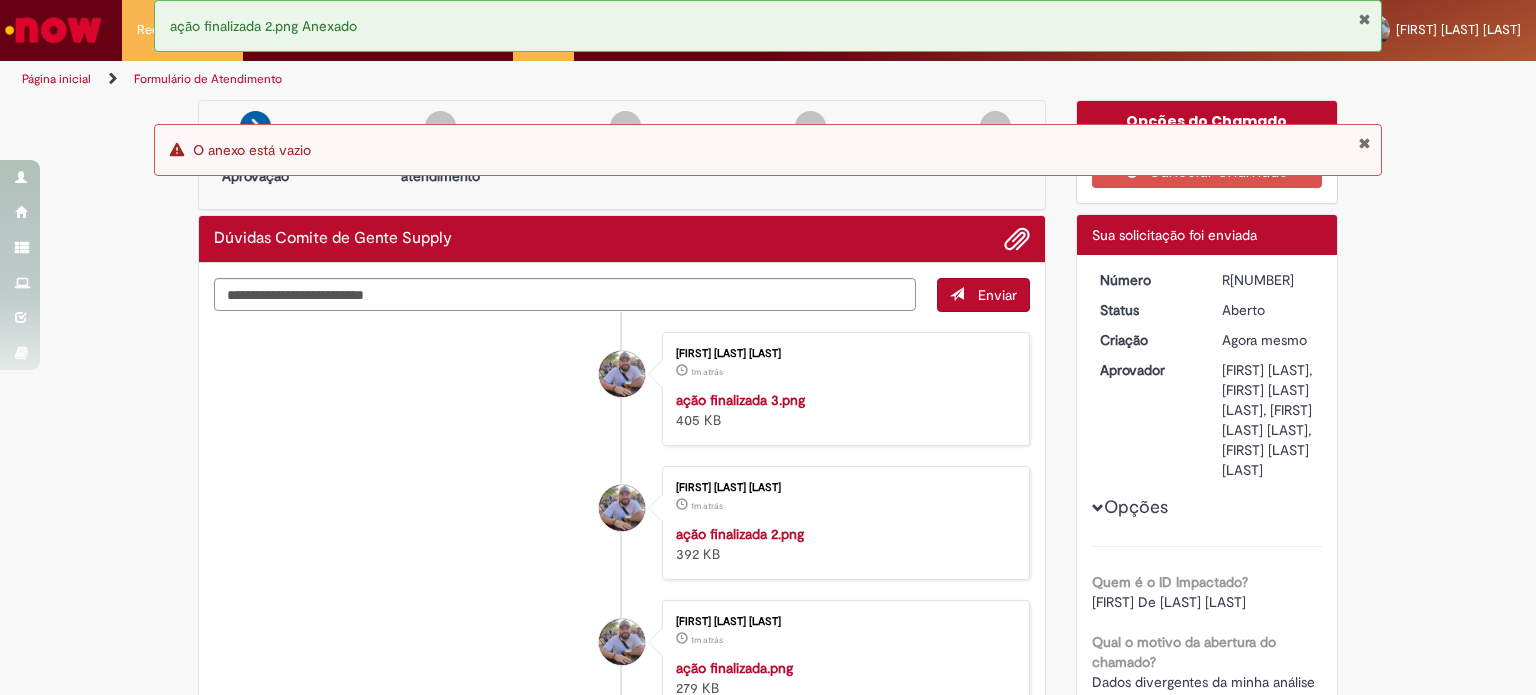 click at bounding box center (1364, 19) 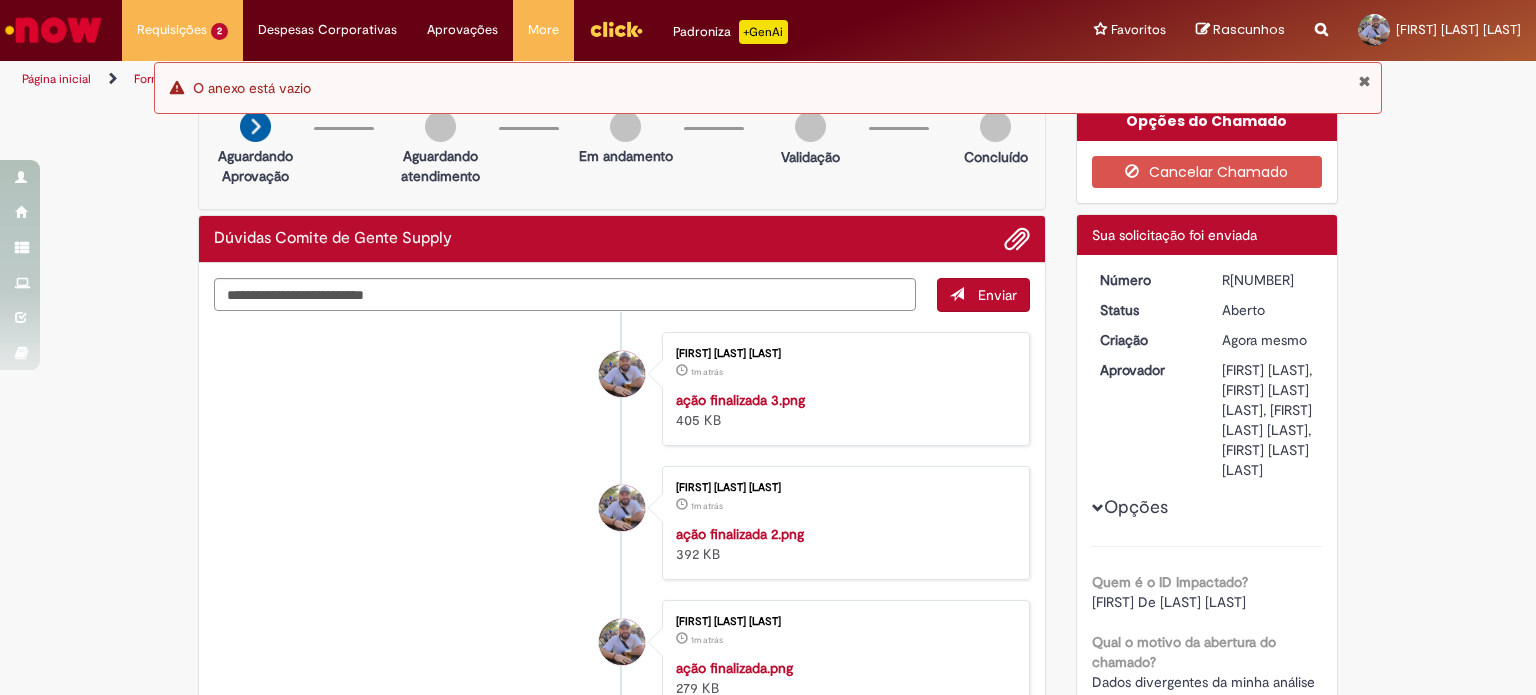 click at bounding box center [1364, 81] 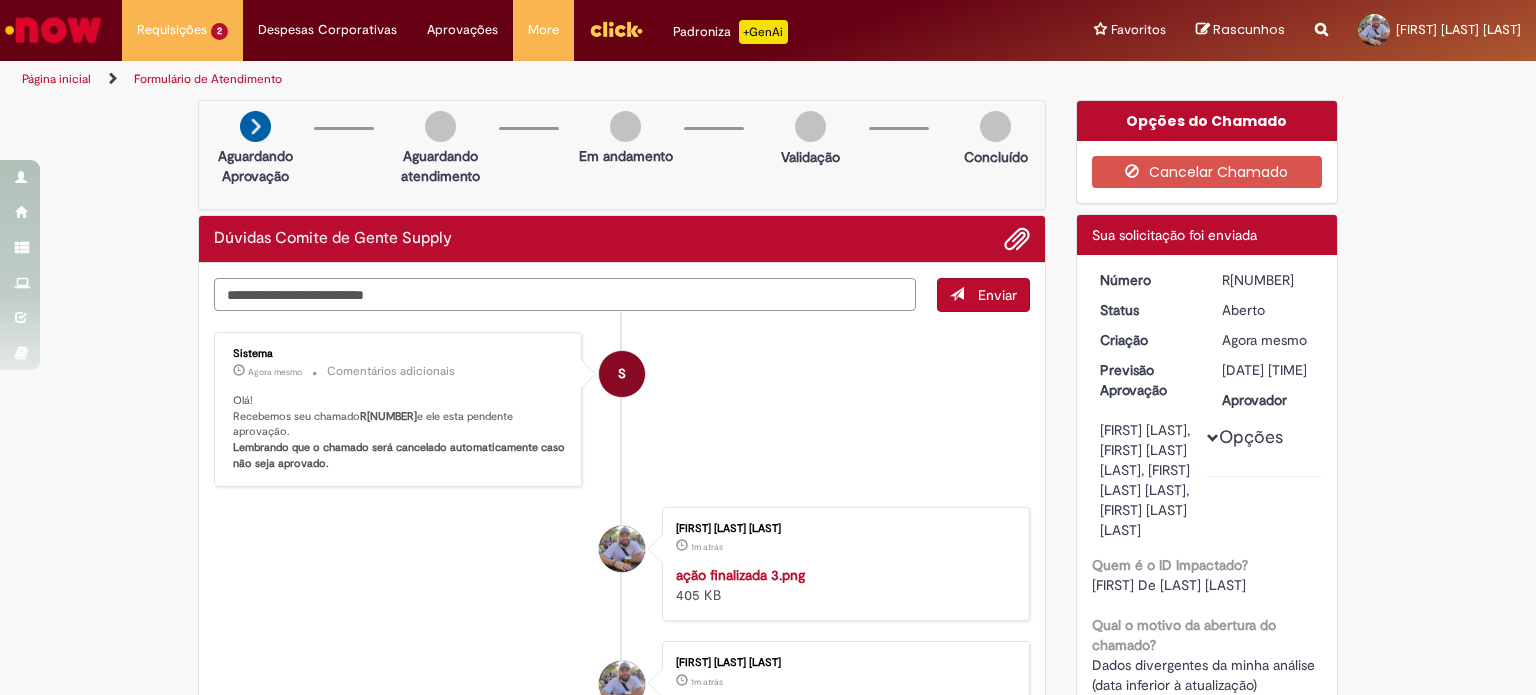 click at bounding box center (565, 295) 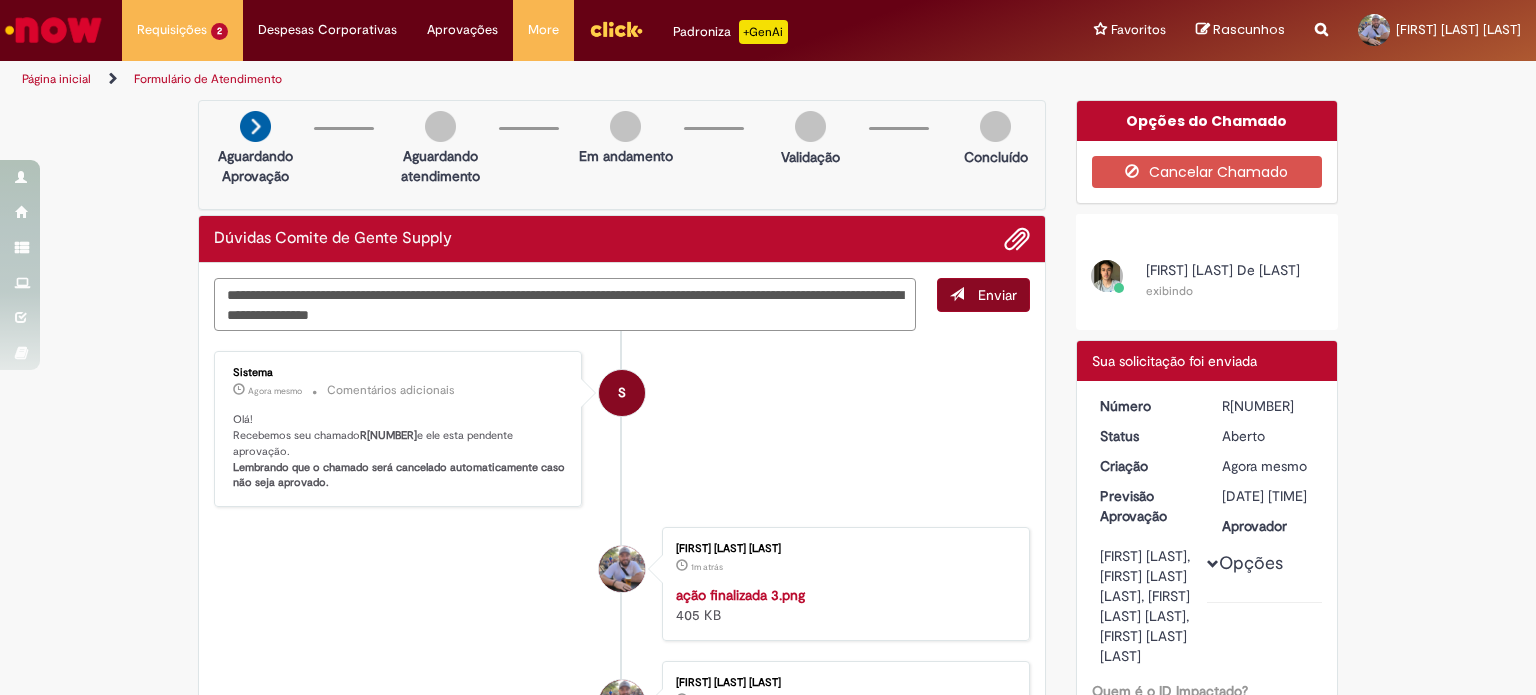 type on "**********" 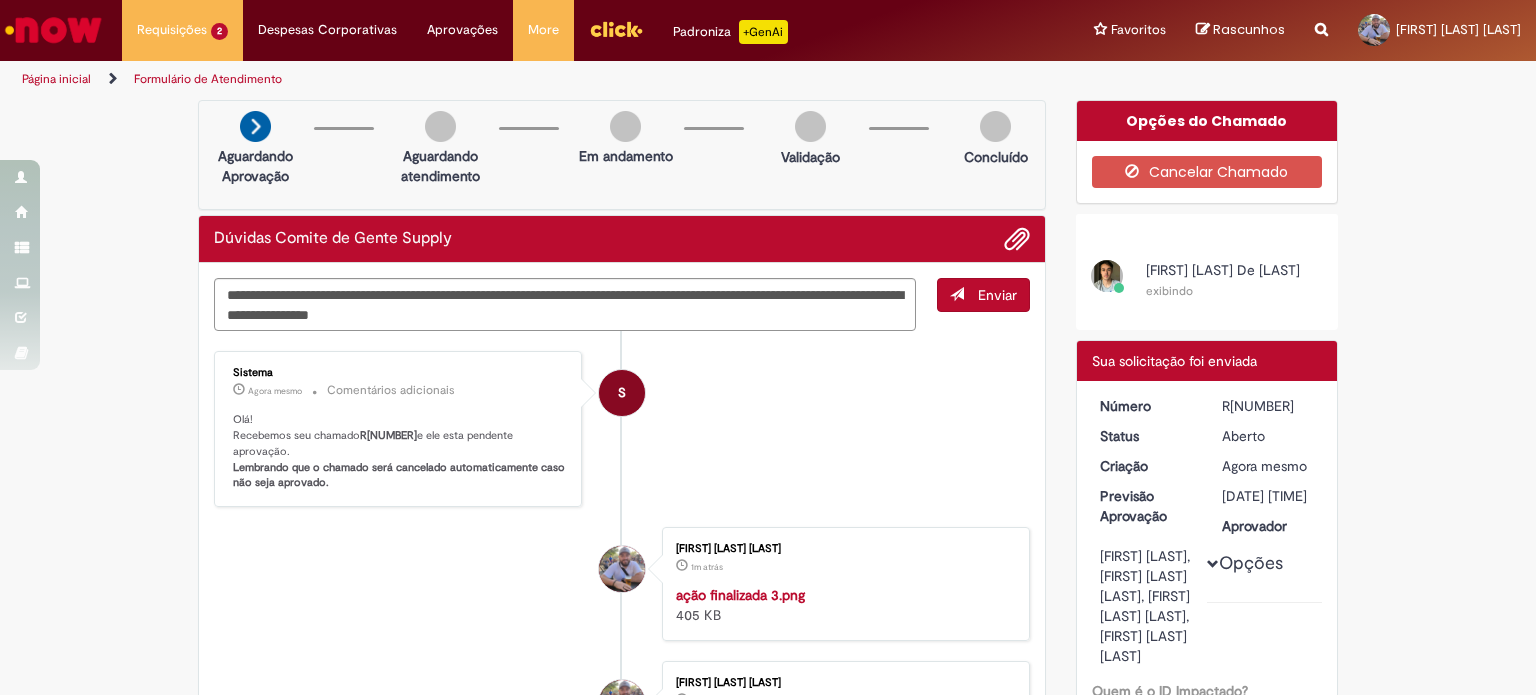 click on "Enviar" at bounding box center (997, 295) 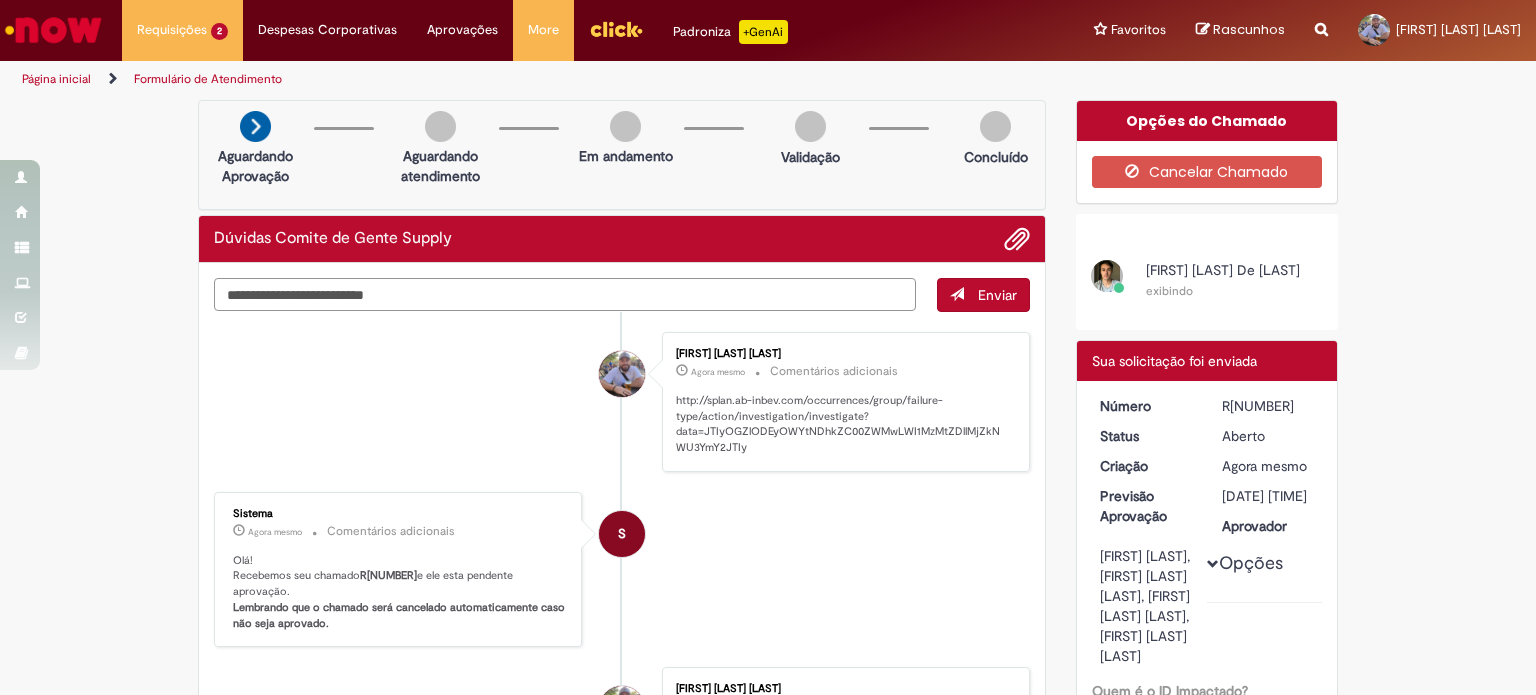 drag, startPoint x: 632, startPoint y: 292, endPoint x: 642, endPoint y: 294, distance: 10.198039 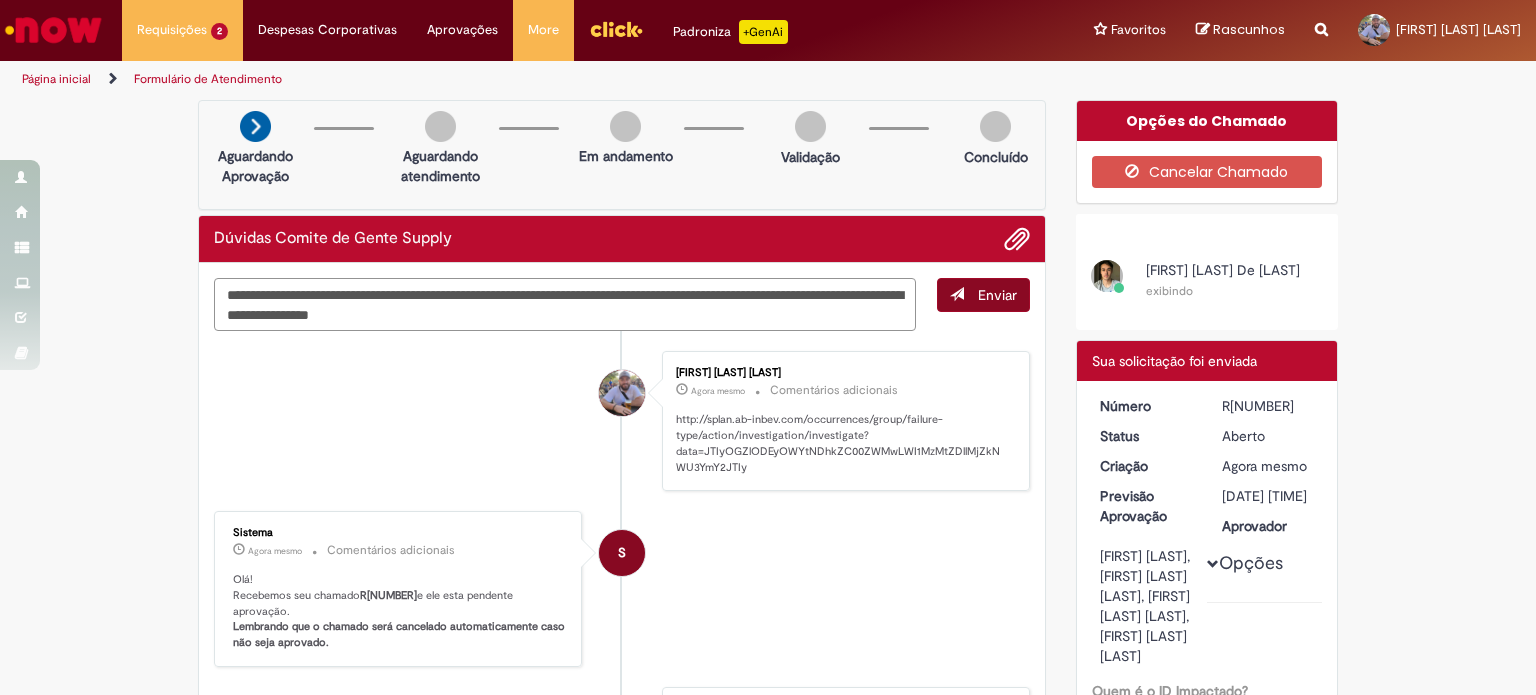 type on "**********" 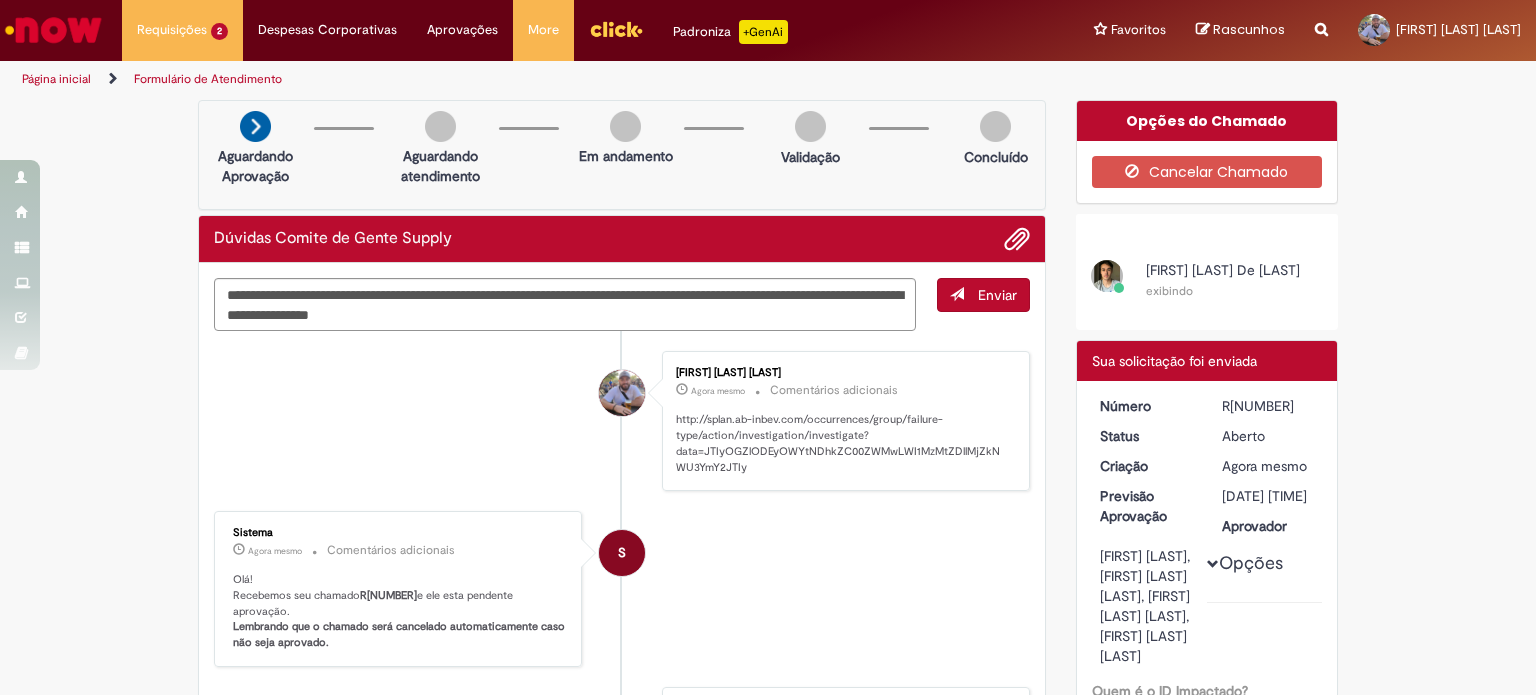 click on "Enviar" at bounding box center (983, 295) 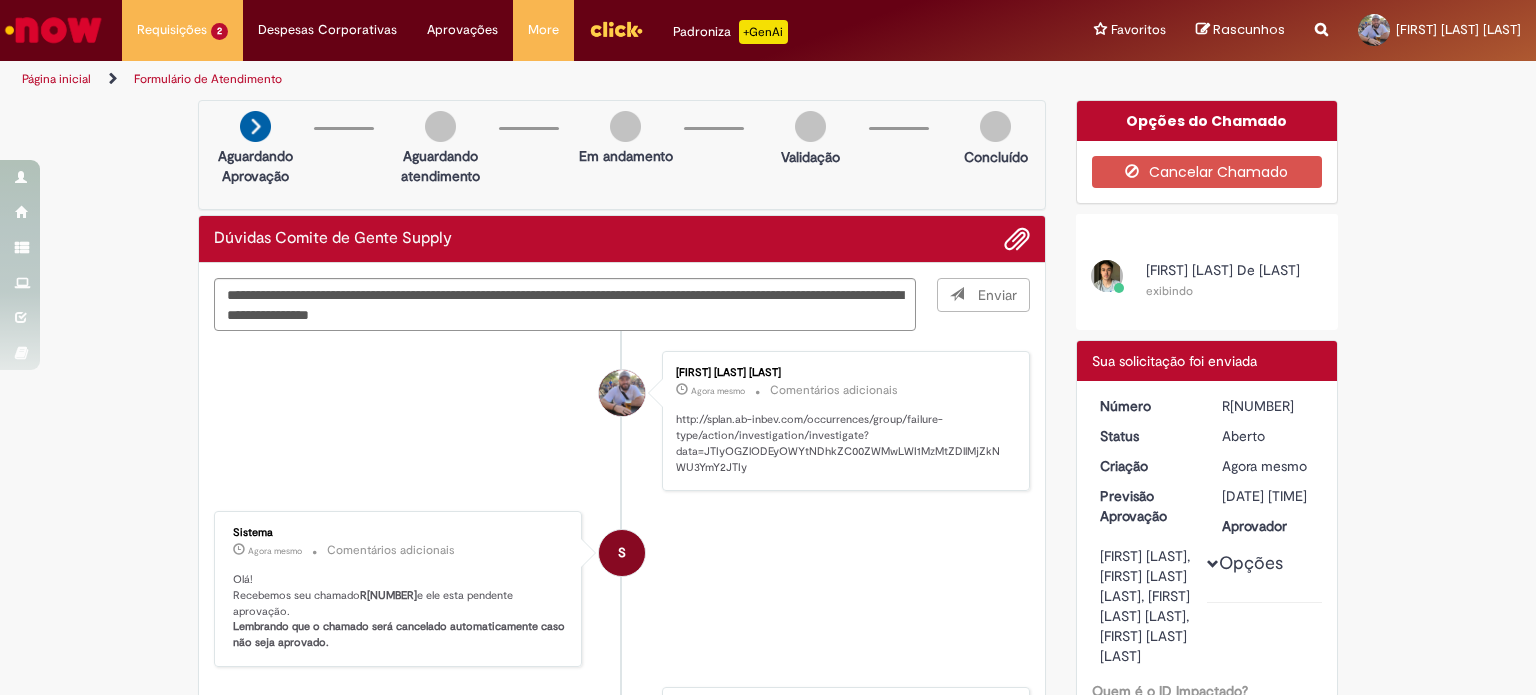 type 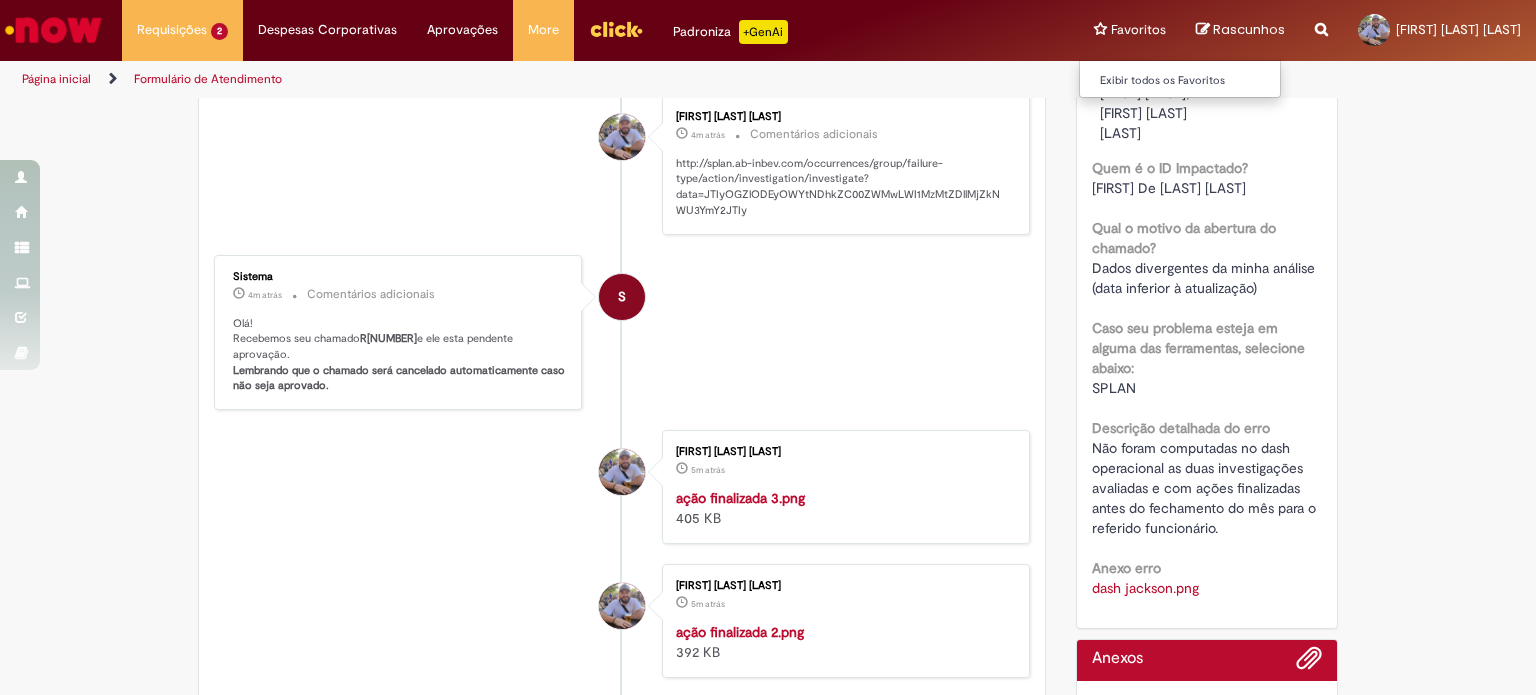 scroll, scrollTop: 400, scrollLeft: 0, axis: vertical 